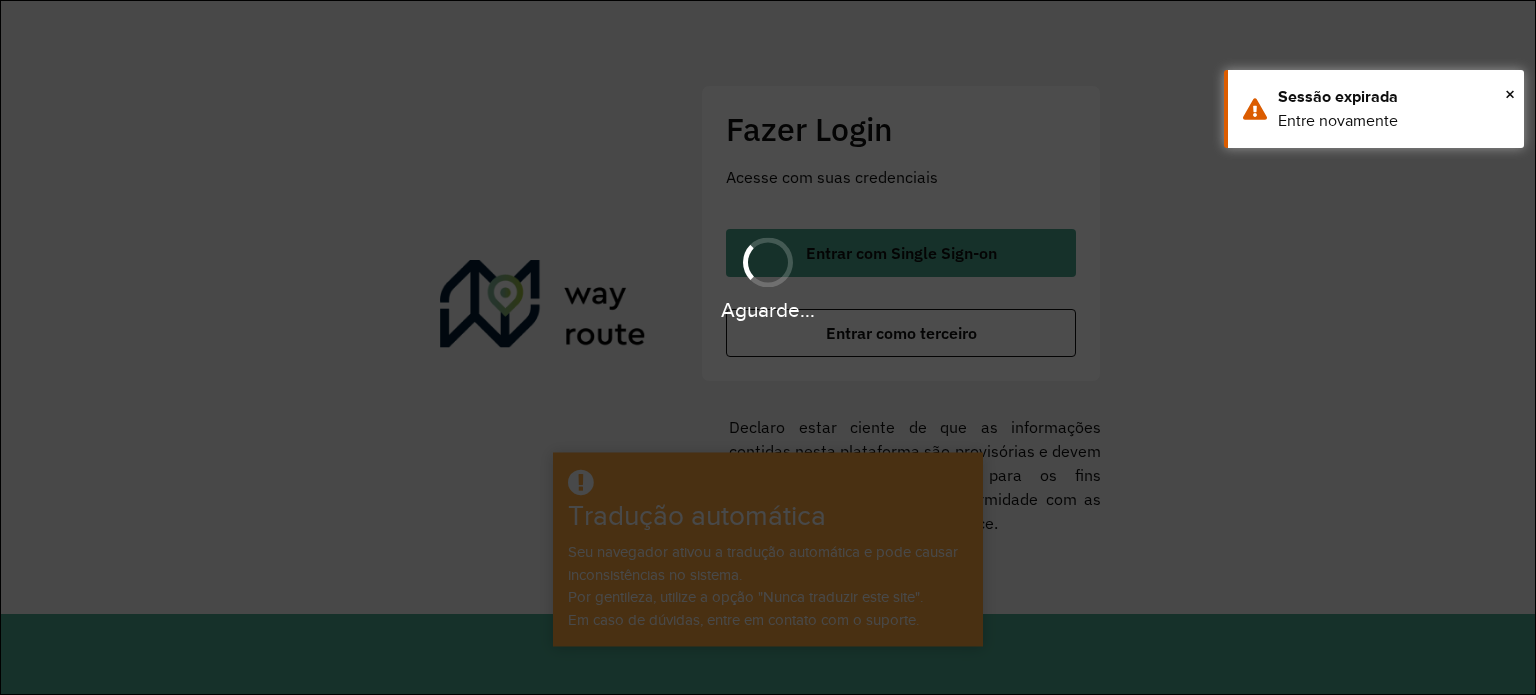 scroll, scrollTop: 0, scrollLeft: 0, axis: both 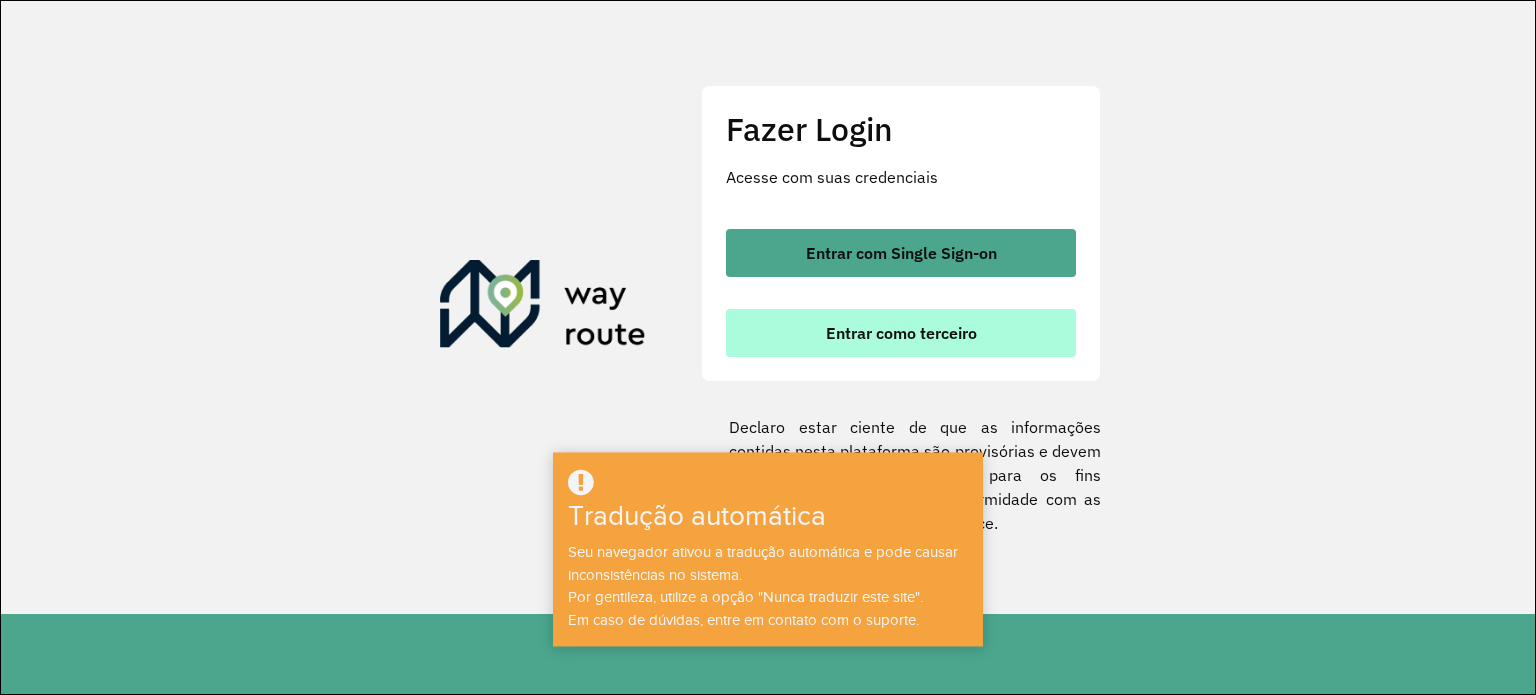 click on "Entrar como terceiro" at bounding box center [901, 333] 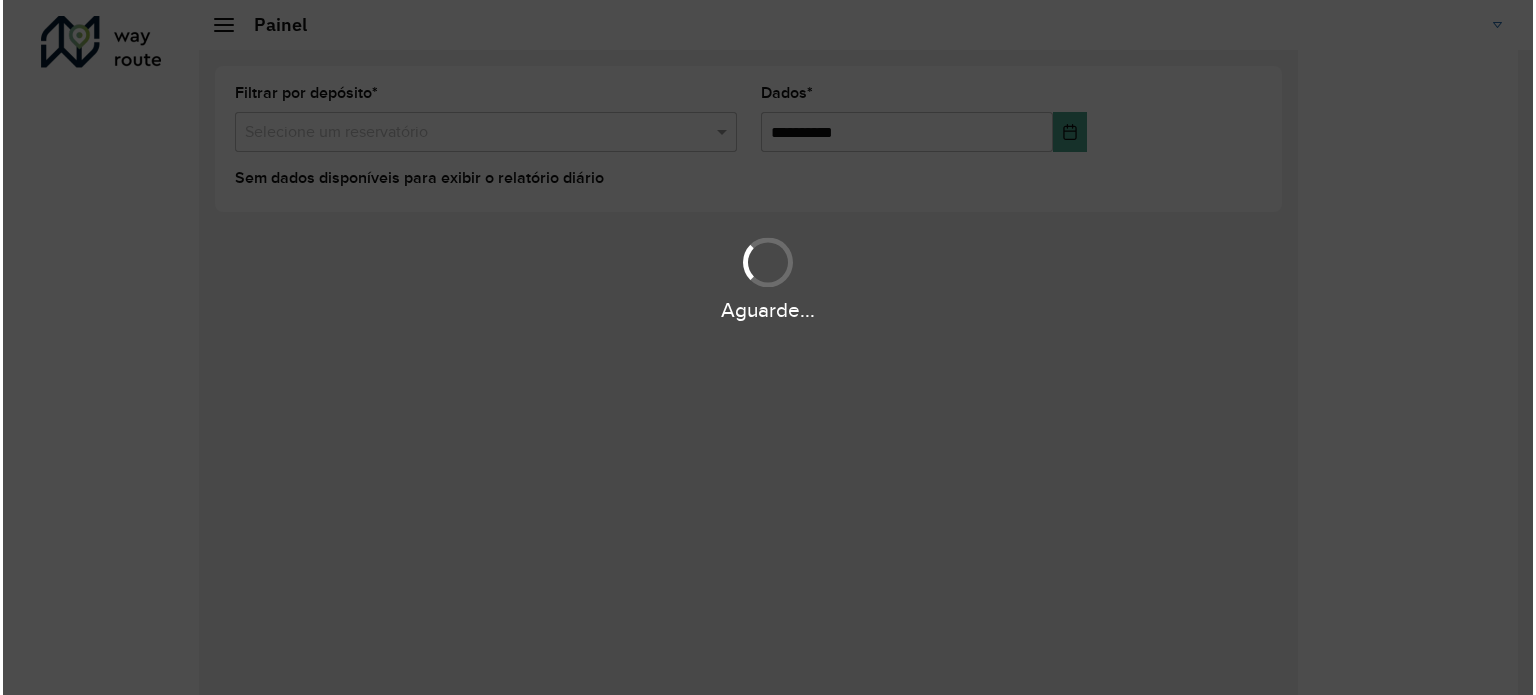 scroll, scrollTop: 0, scrollLeft: 0, axis: both 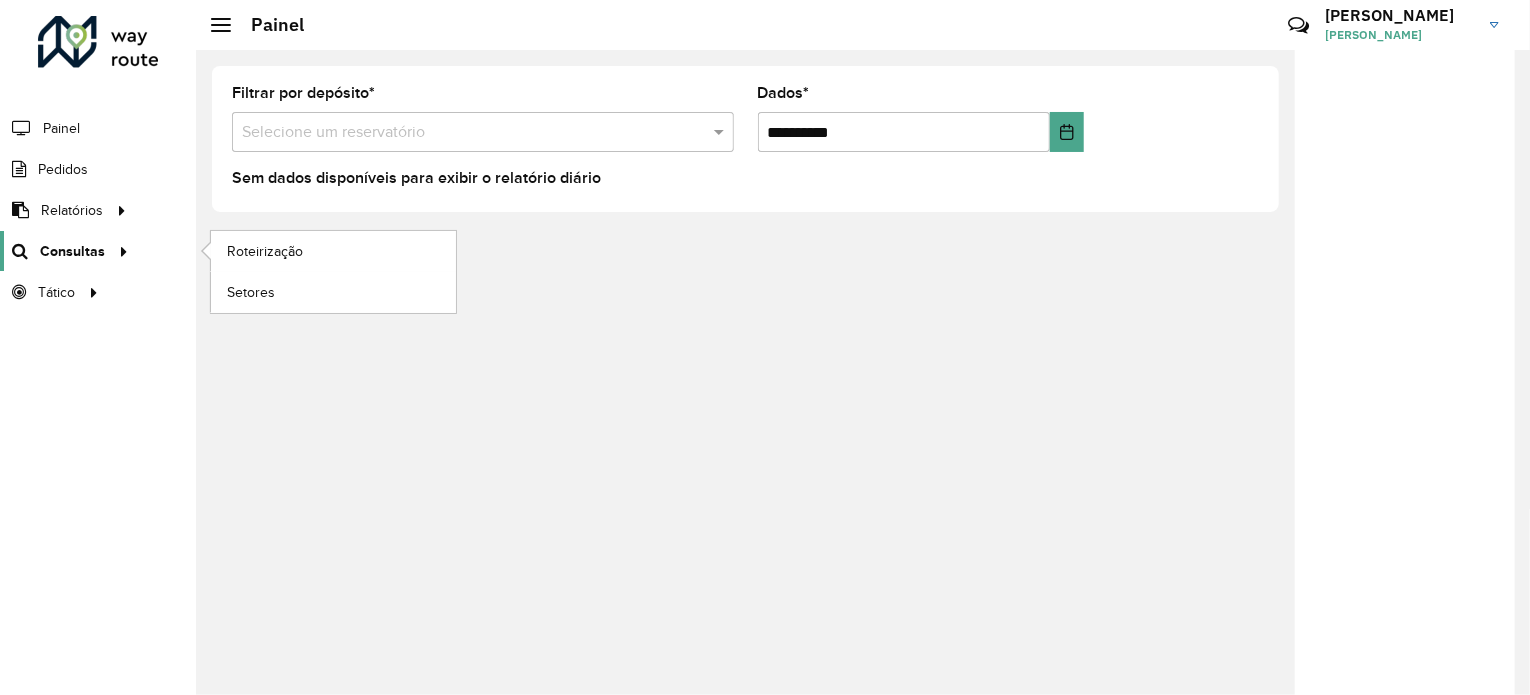 click on "Consultas" 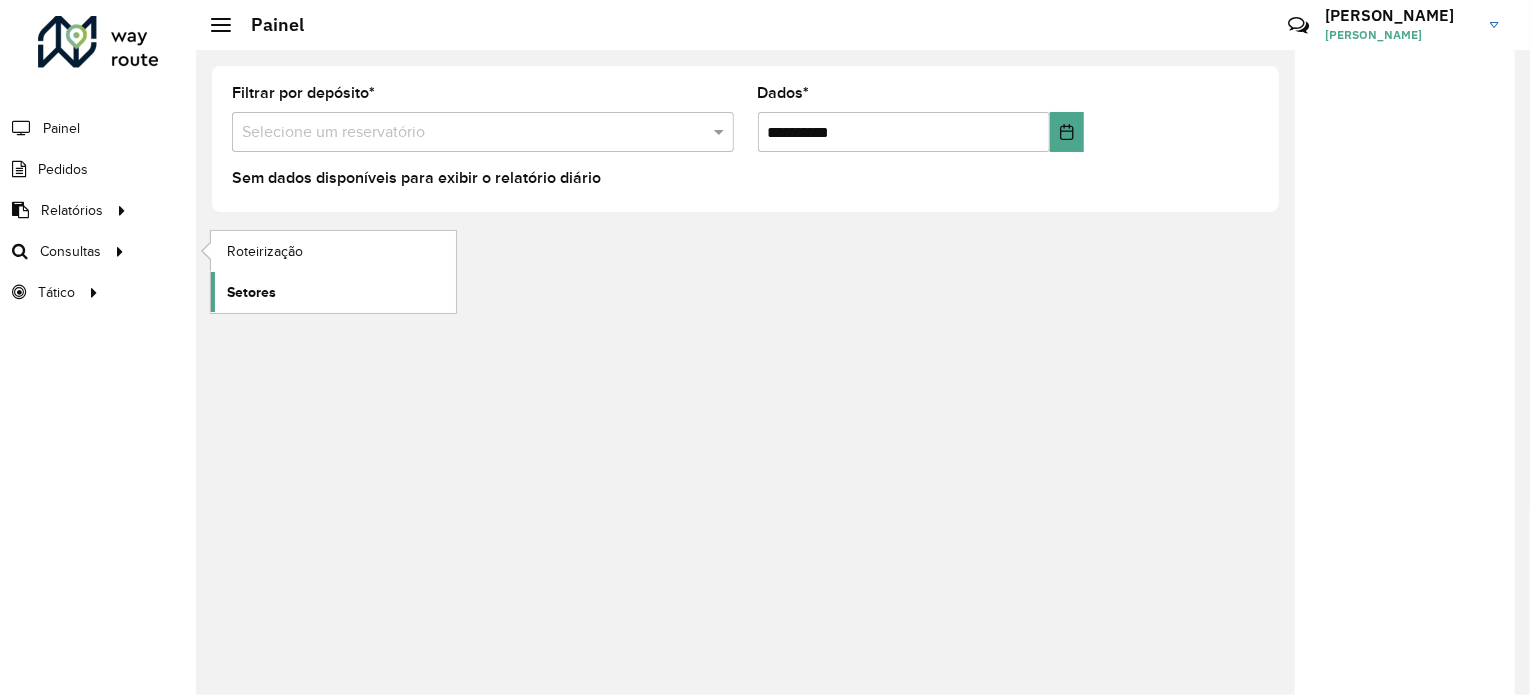 click on "Setores" 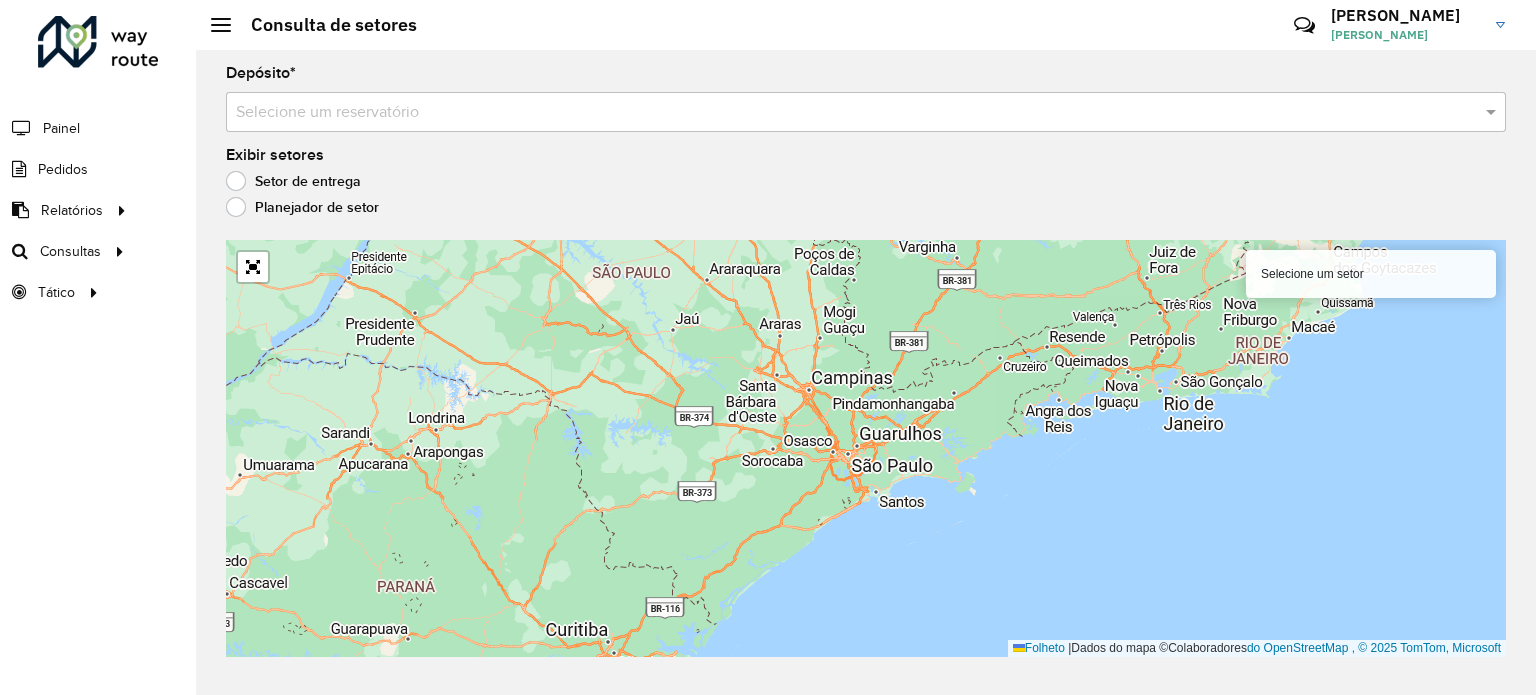 click on "Planejador de setor" 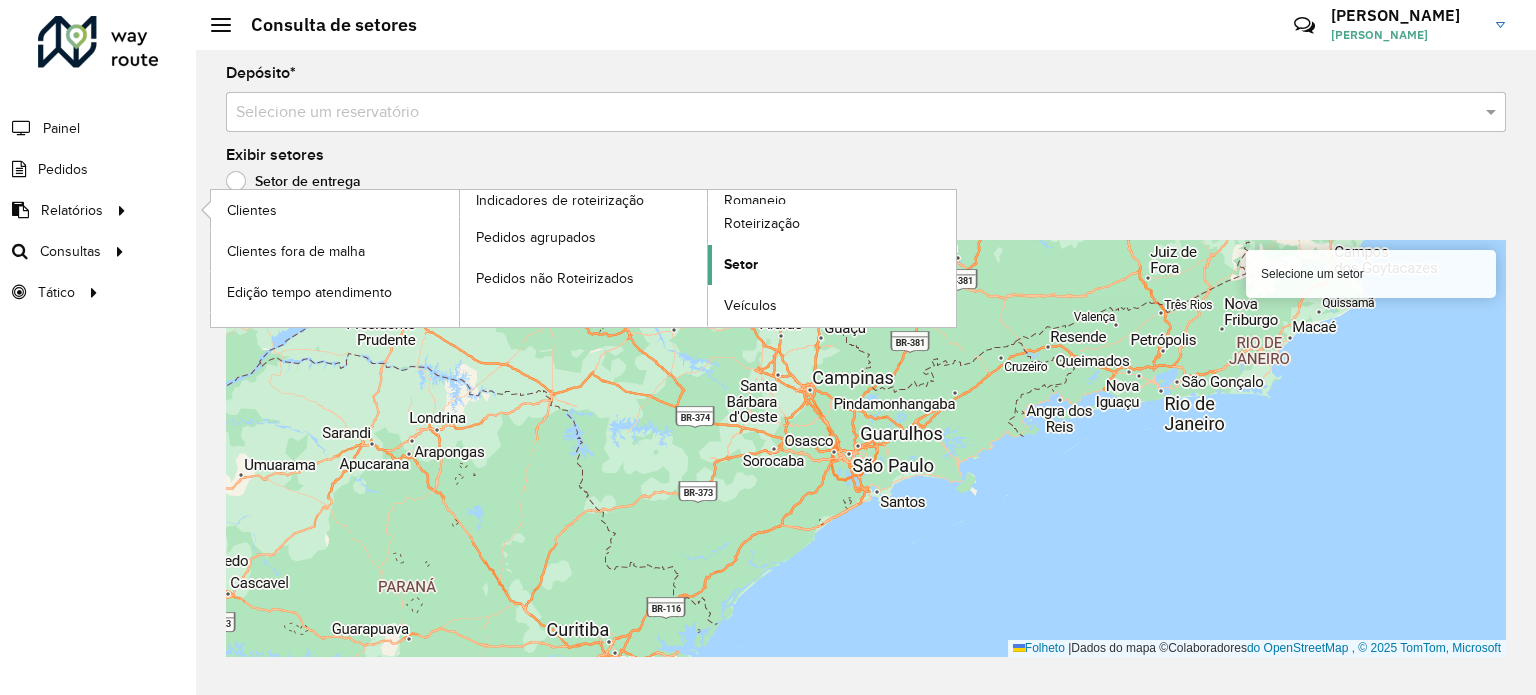 click on "Setor" 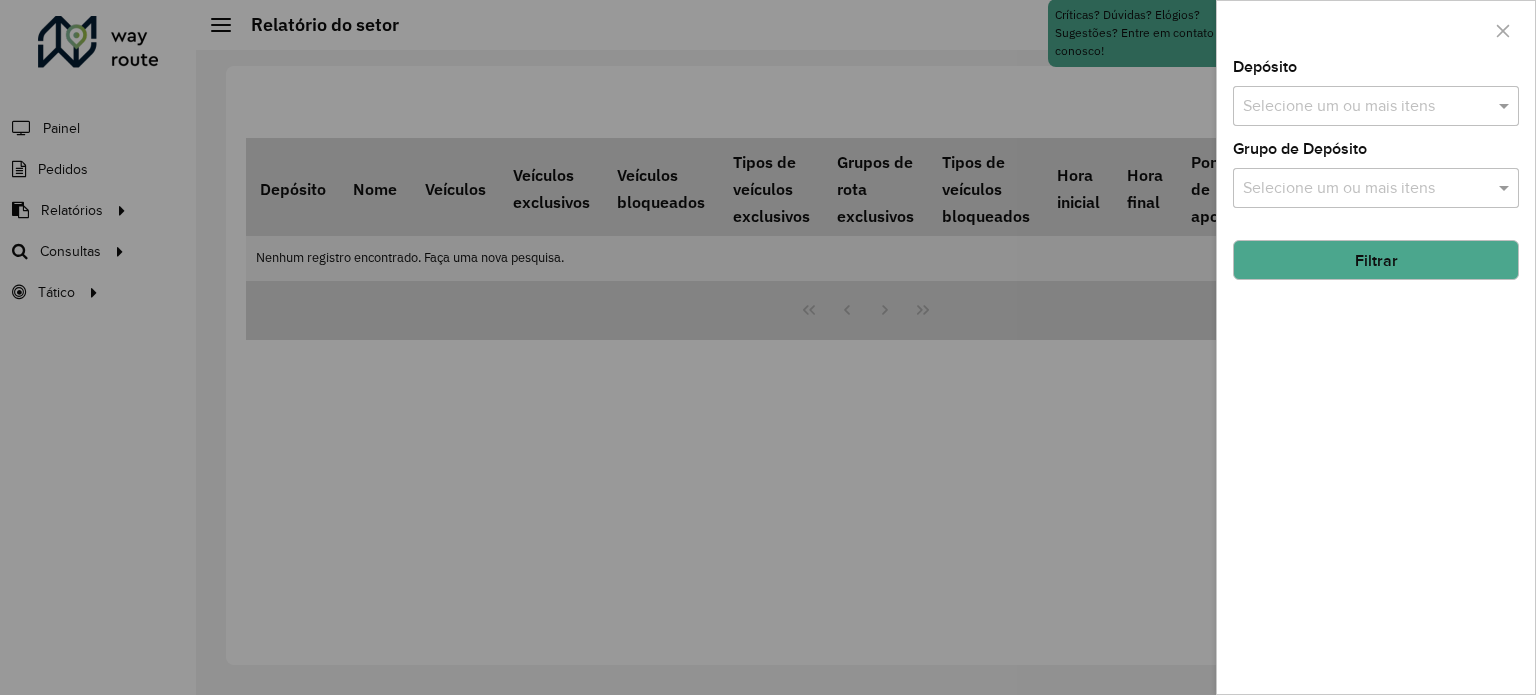 drag, startPoint x: 1511, startPoint y: 37, endPoint x: 1340, endPoint y: 43, distance: 171.10522 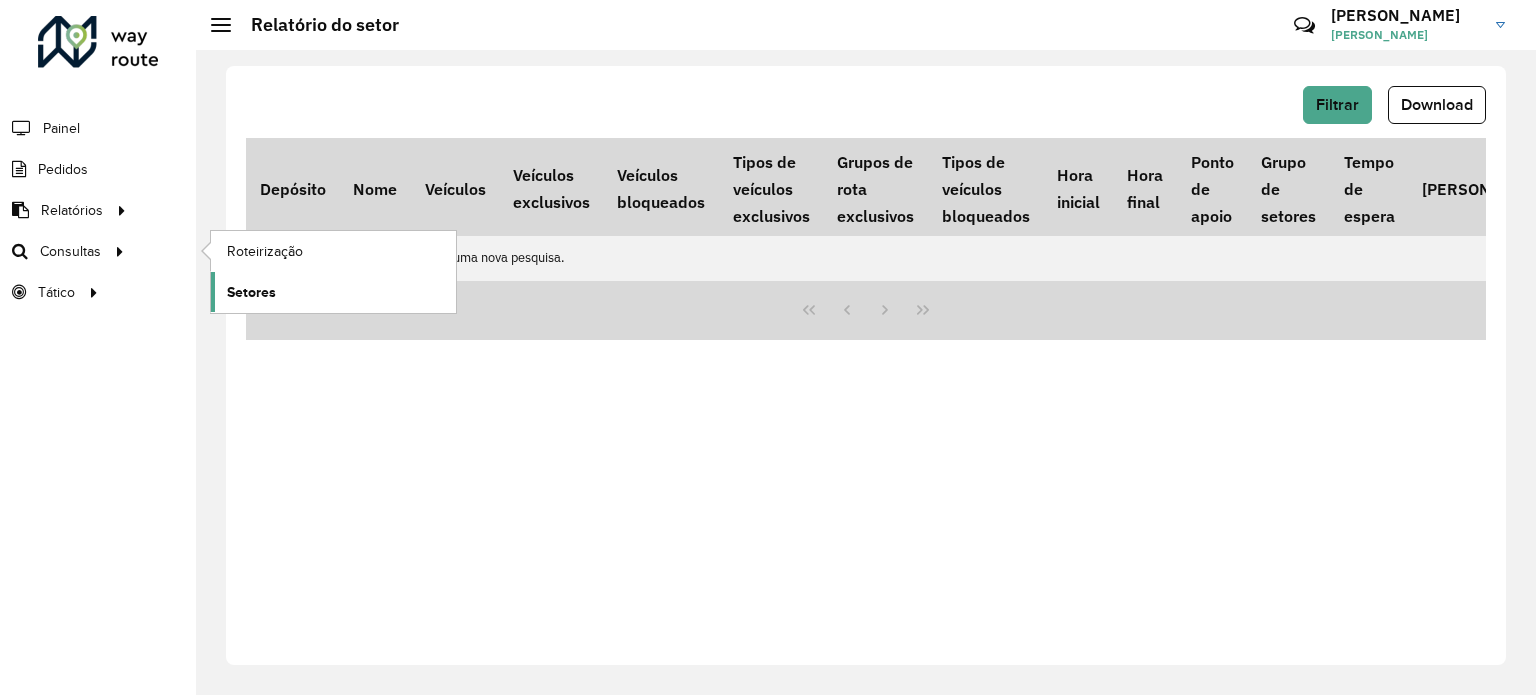 click on "Setores" 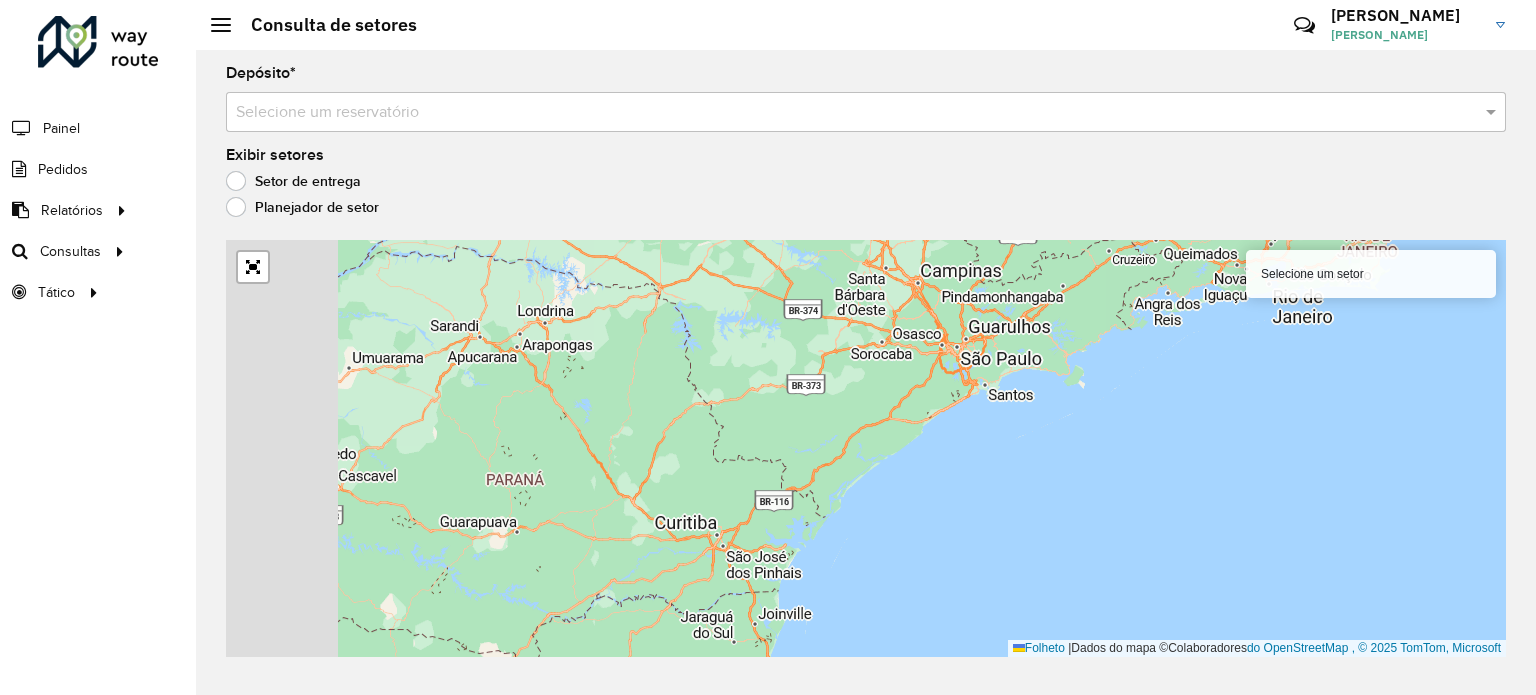 drag, startPoint x: 776, startPoint y: 538, endPoint x: 1041, endPoint y: 351, distance: 324.33624 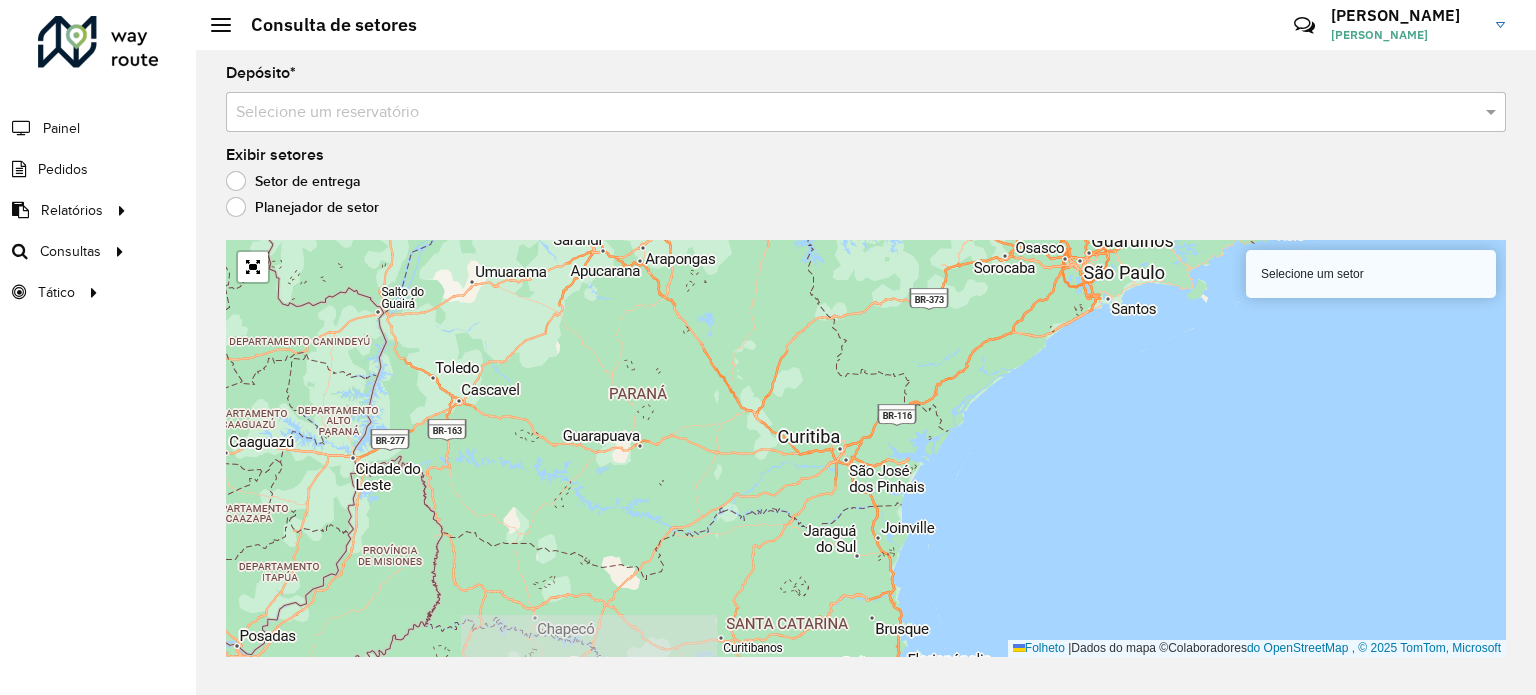 drag, startPoint x: 950, startPoint y: 543, endPoint x: 885, endPoint y: 343, distance: 210.29741 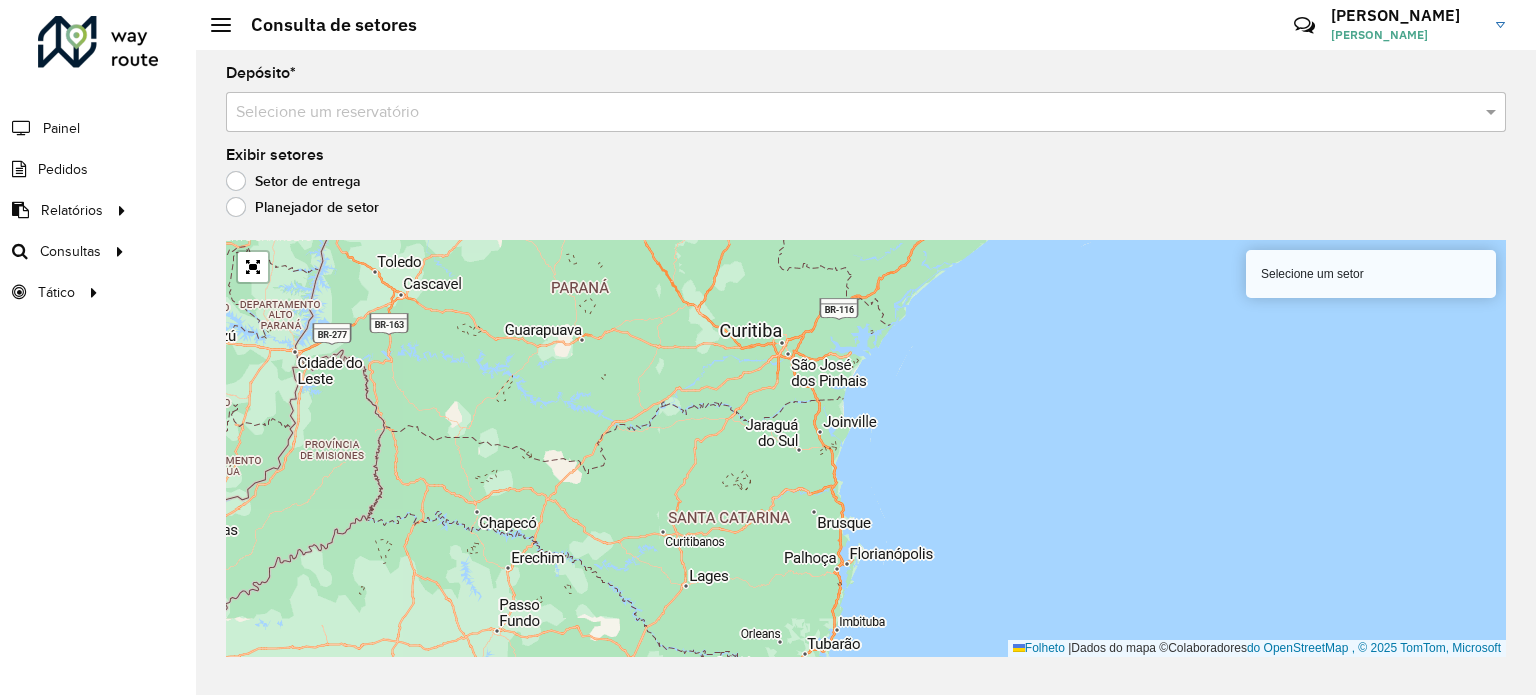 drag, startPoint x: 836, startPoint y: 338, endPoint x: 844, endPoint y: 435, distance: 97.32934 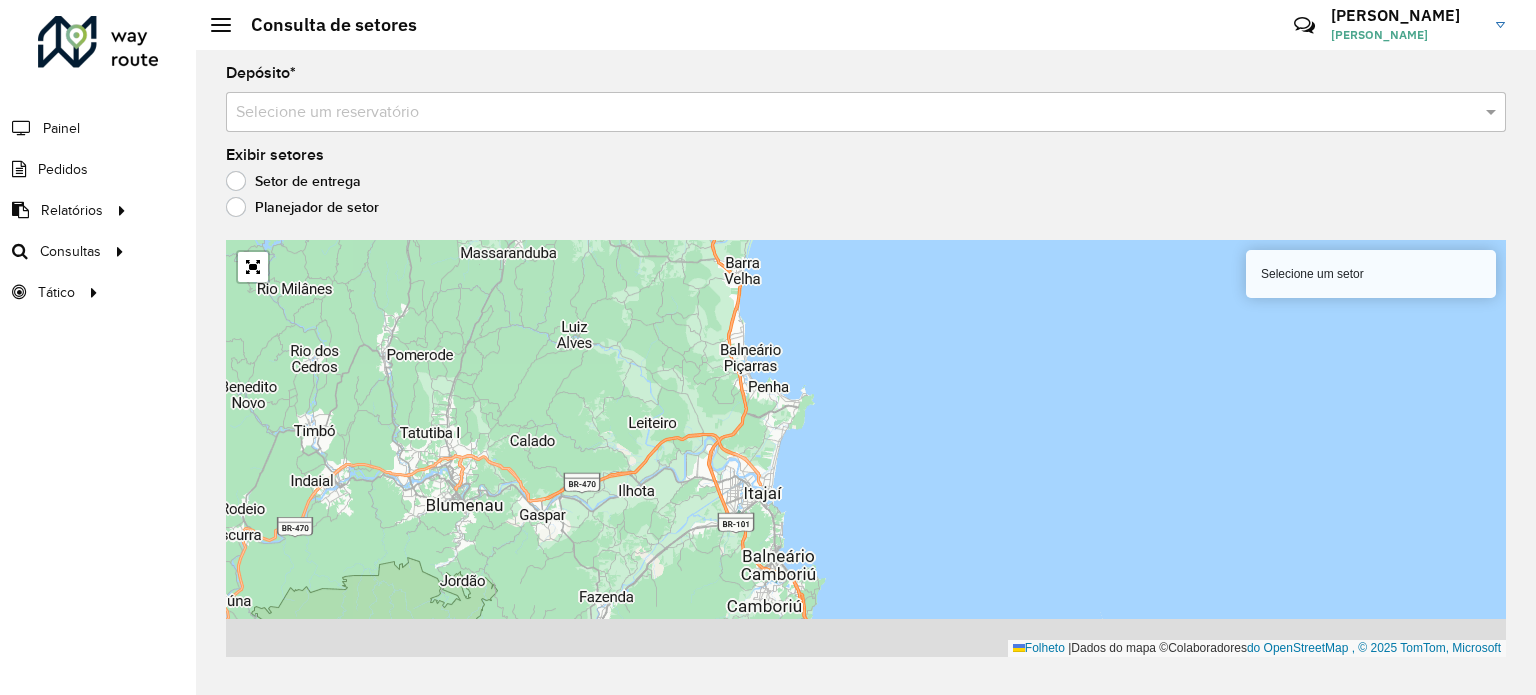 drag, startPoint x: 839, startPoint y: 543, endPoint x: 806, endPoint y: 385, distance: 161.40942 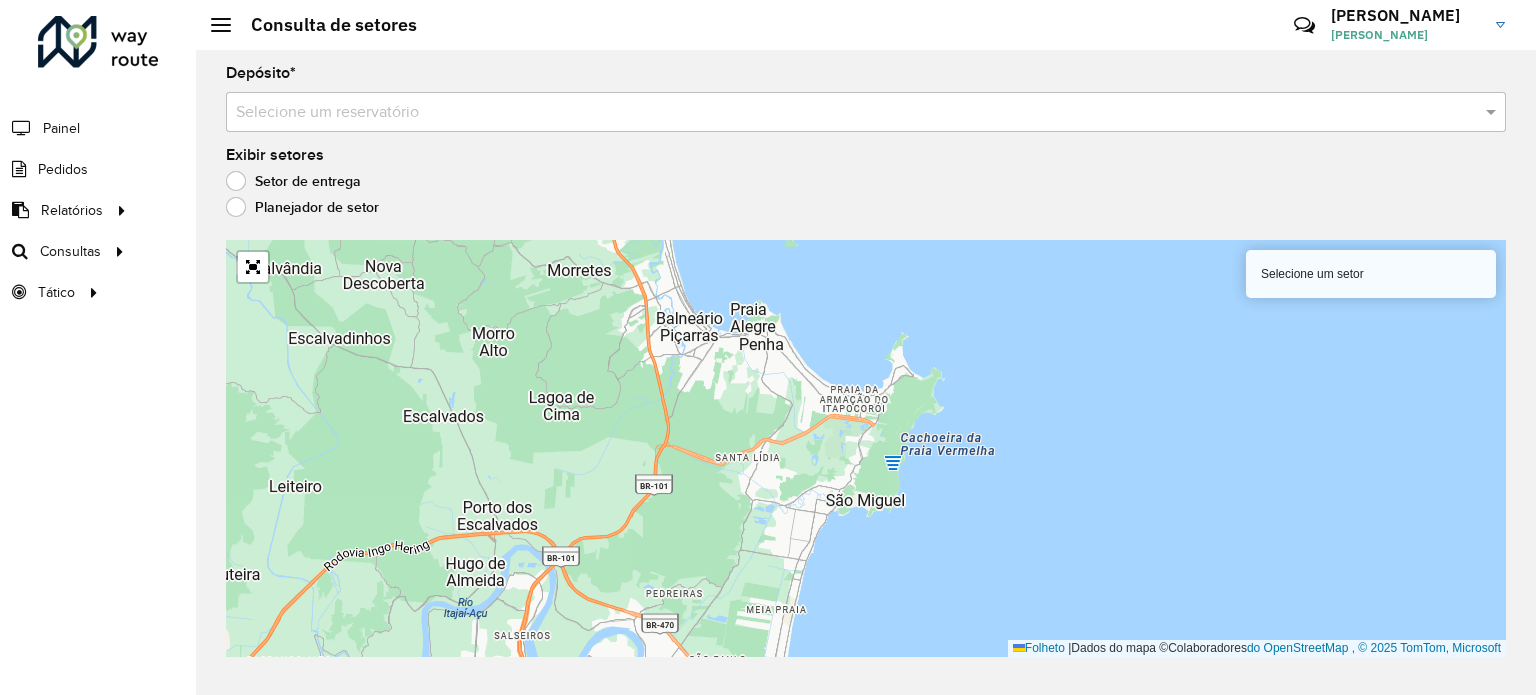 click on "Selecione um setor" at bounding box center (1371, 274) 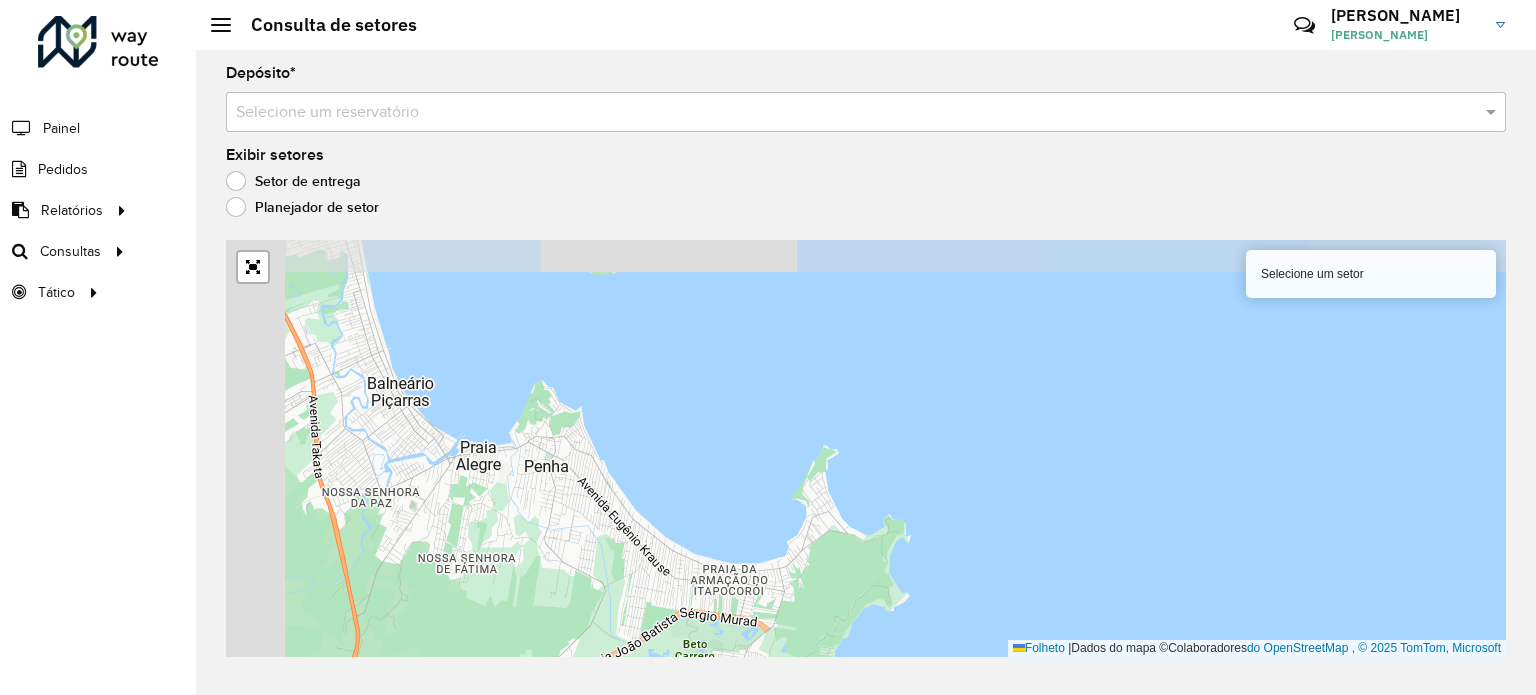 drag, startPoint x: 707, startPoint y: 439, endPoint x: 984, endPoint y: 503, distance: 284.2974 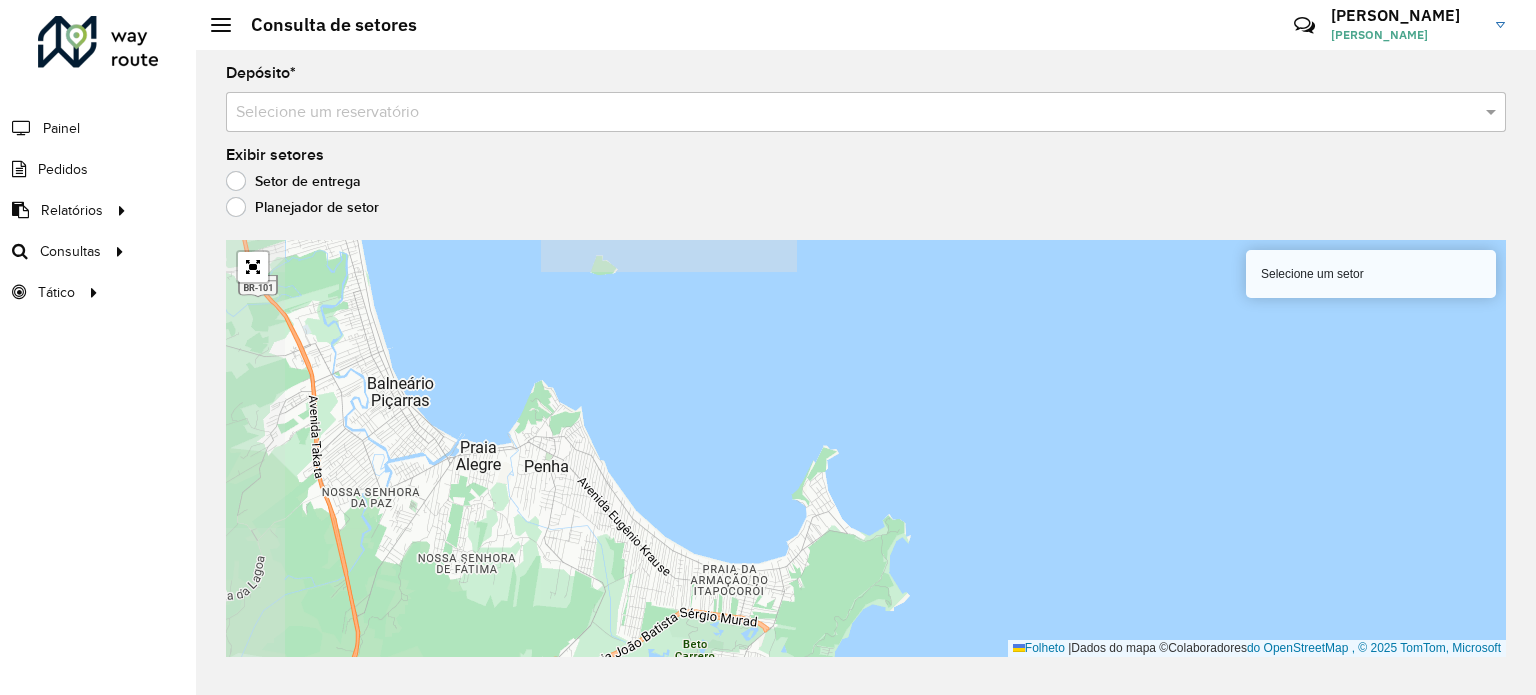 click on "Selecione um reservatório" at bounding box center (866, 112) 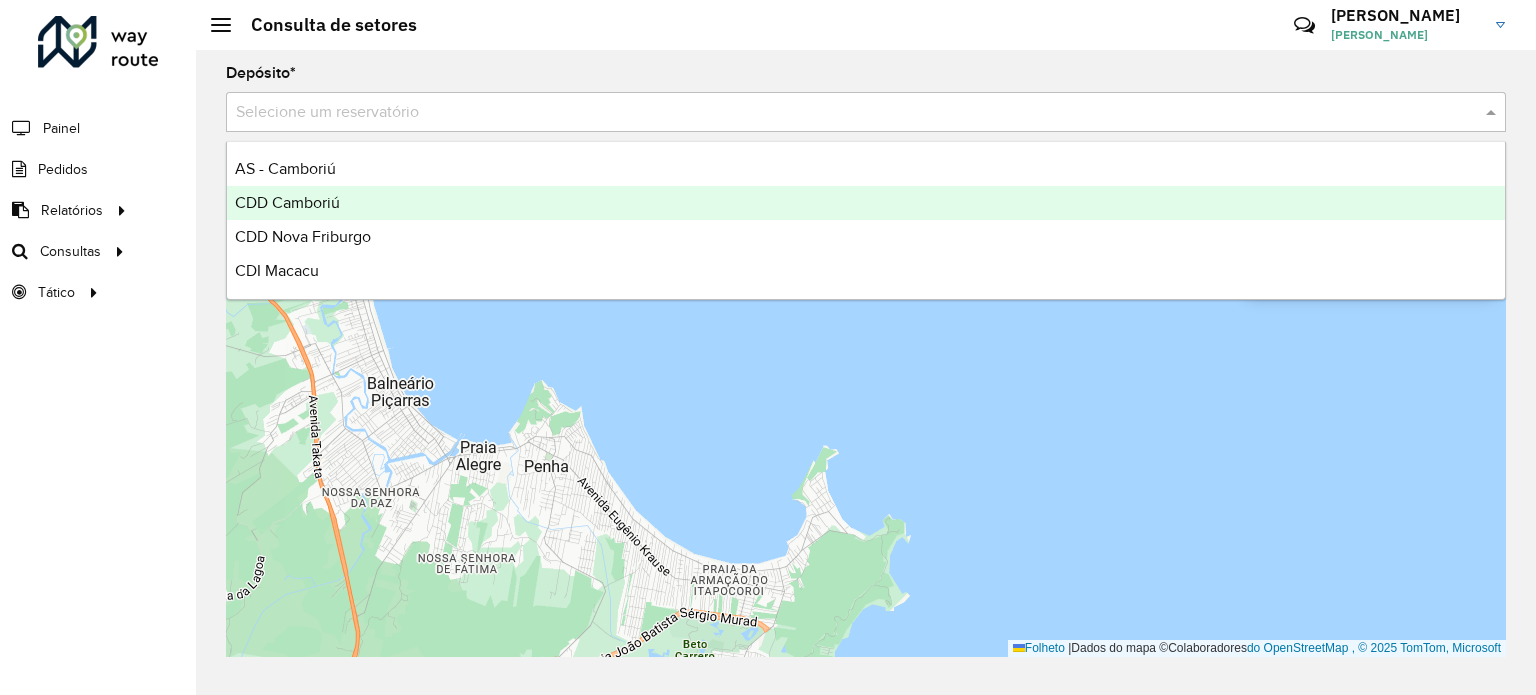 click on "CDD Camboriú" at bounding box center [866, 203] 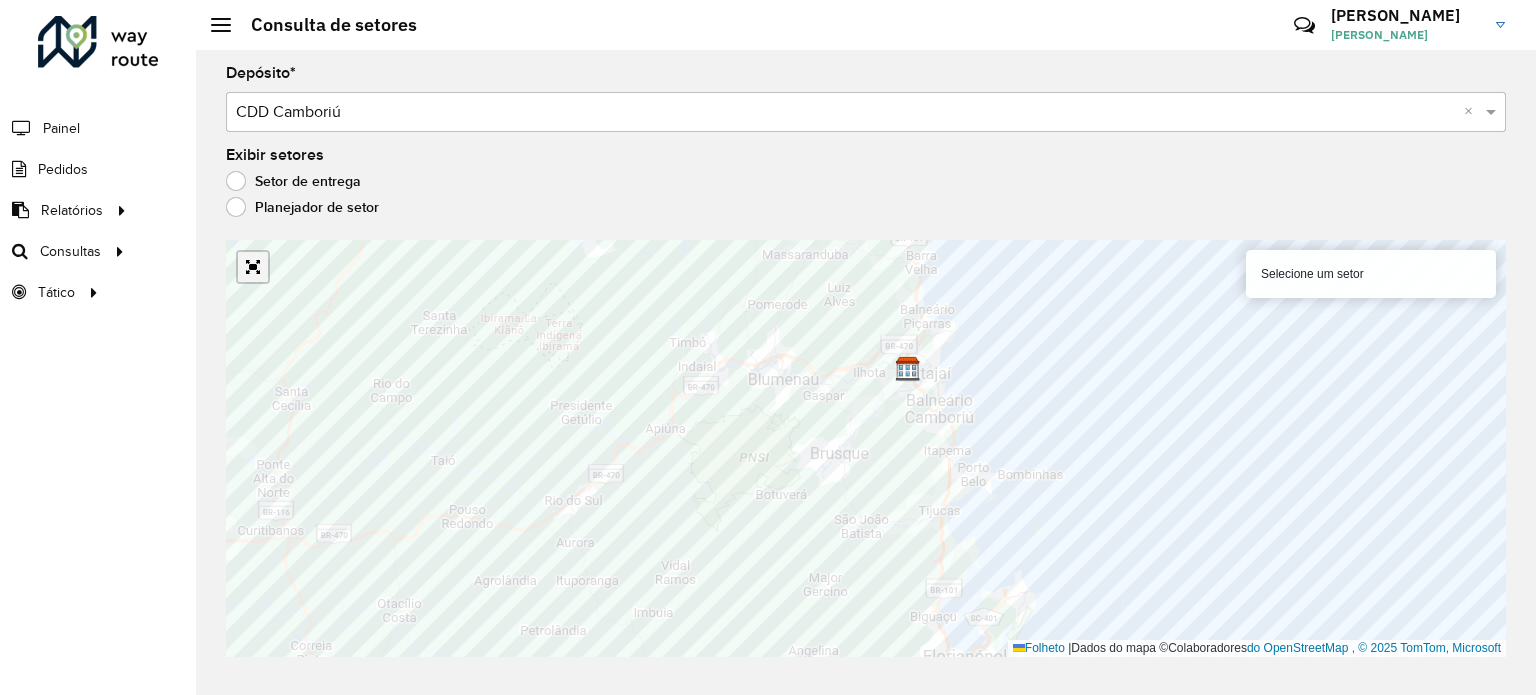 click at bounding box center (253, 267) 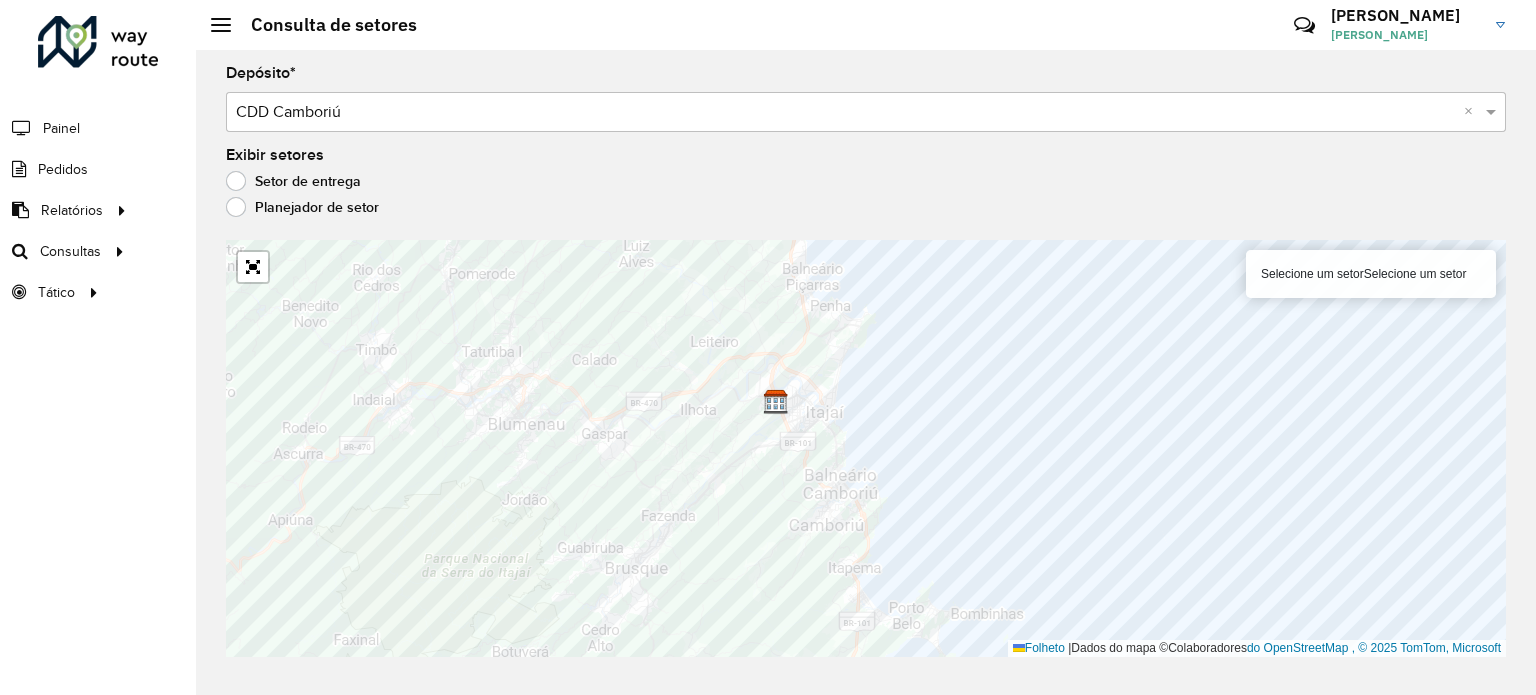 click on "Exibir setores Setor de entrega Planejador de setor" 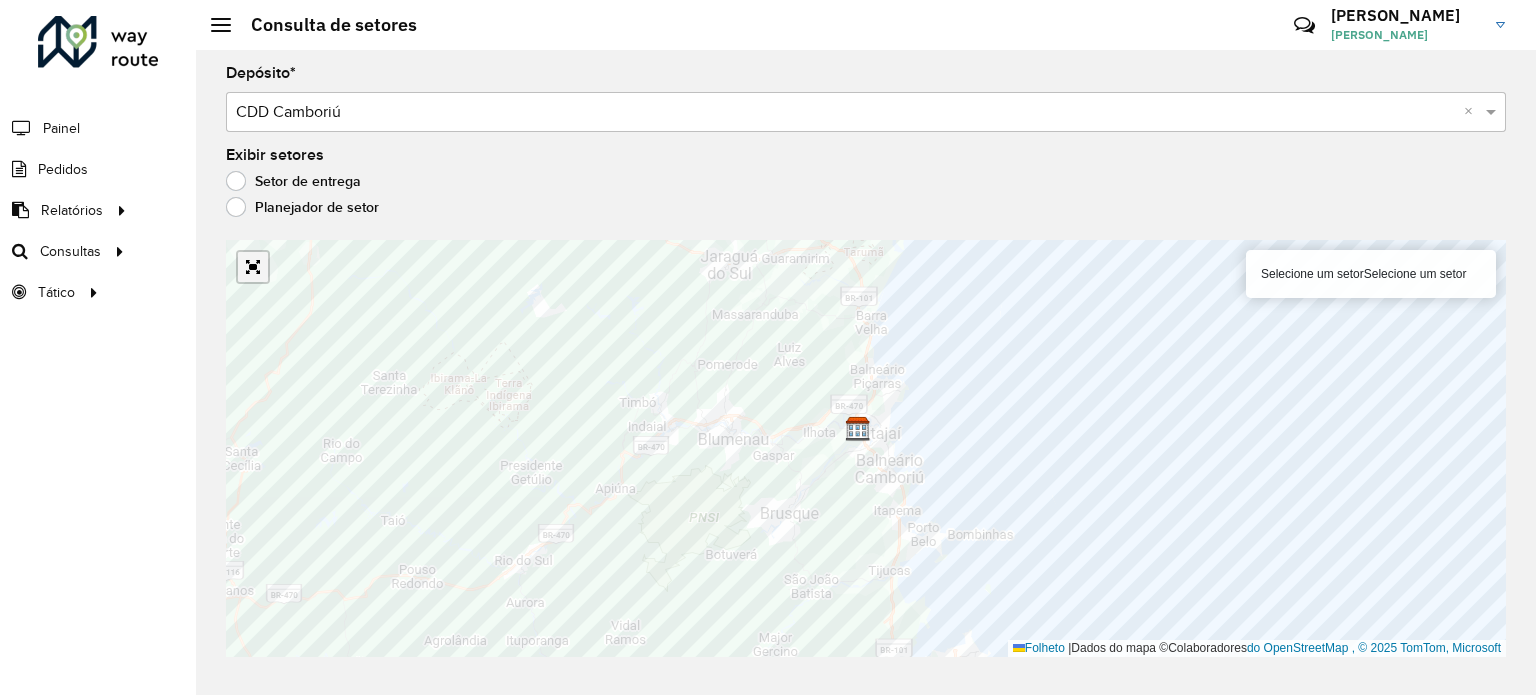 click at bounding box center [253, 267] 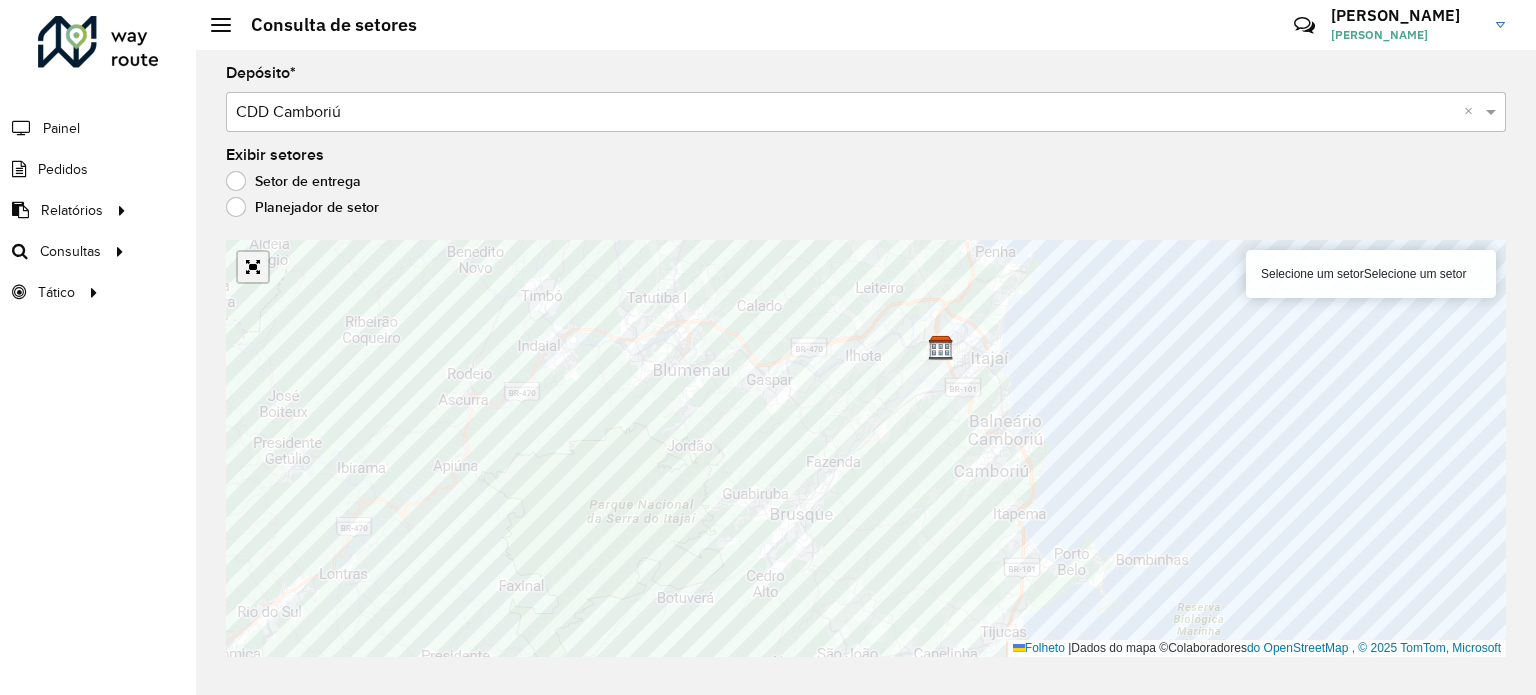 click at bounding box center [253, 267] 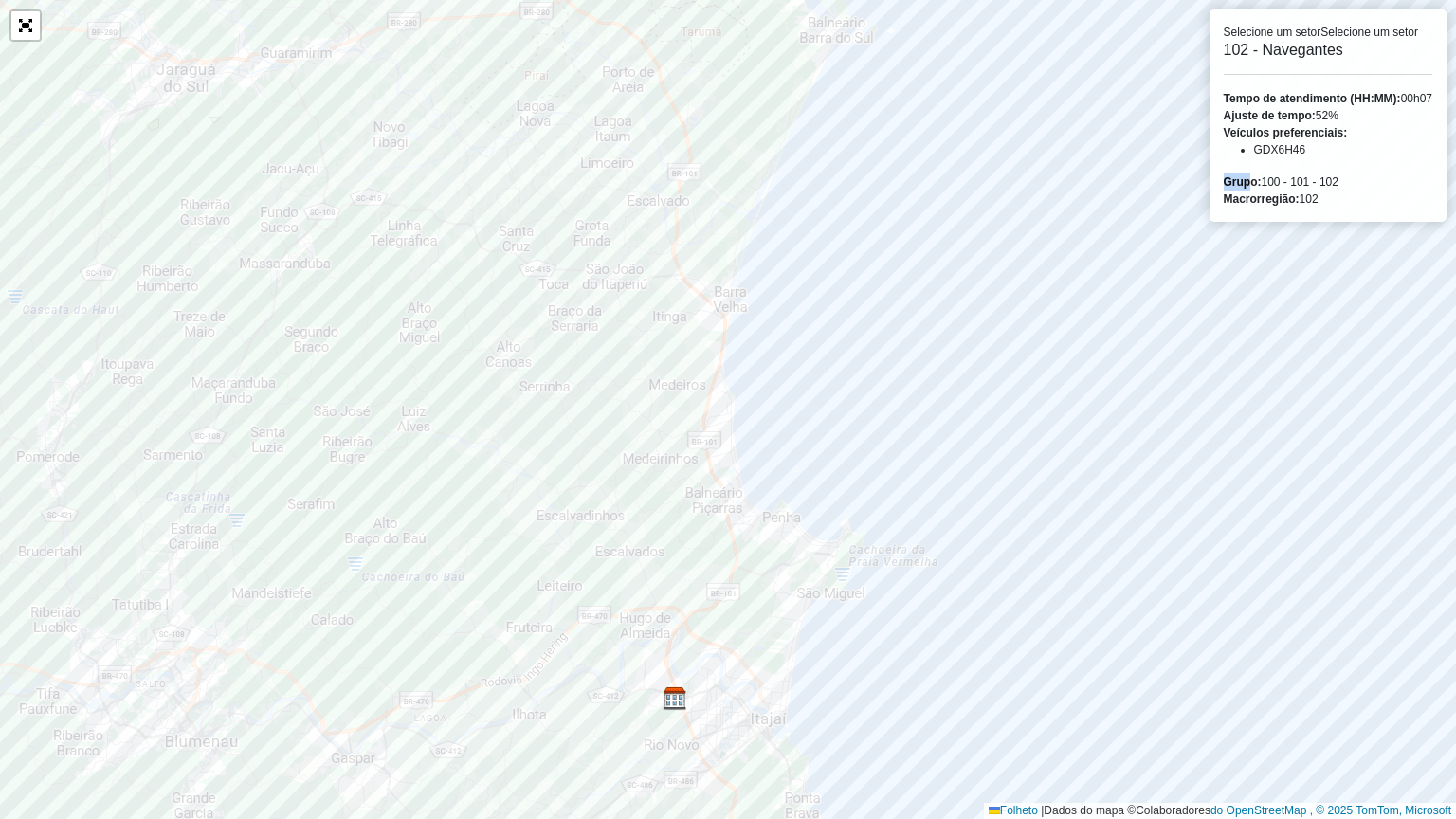 drag, startPoint x: 1304, startPoint y: 145, endPoint x: 1246, endPoint y: 159, distance: 59.665736 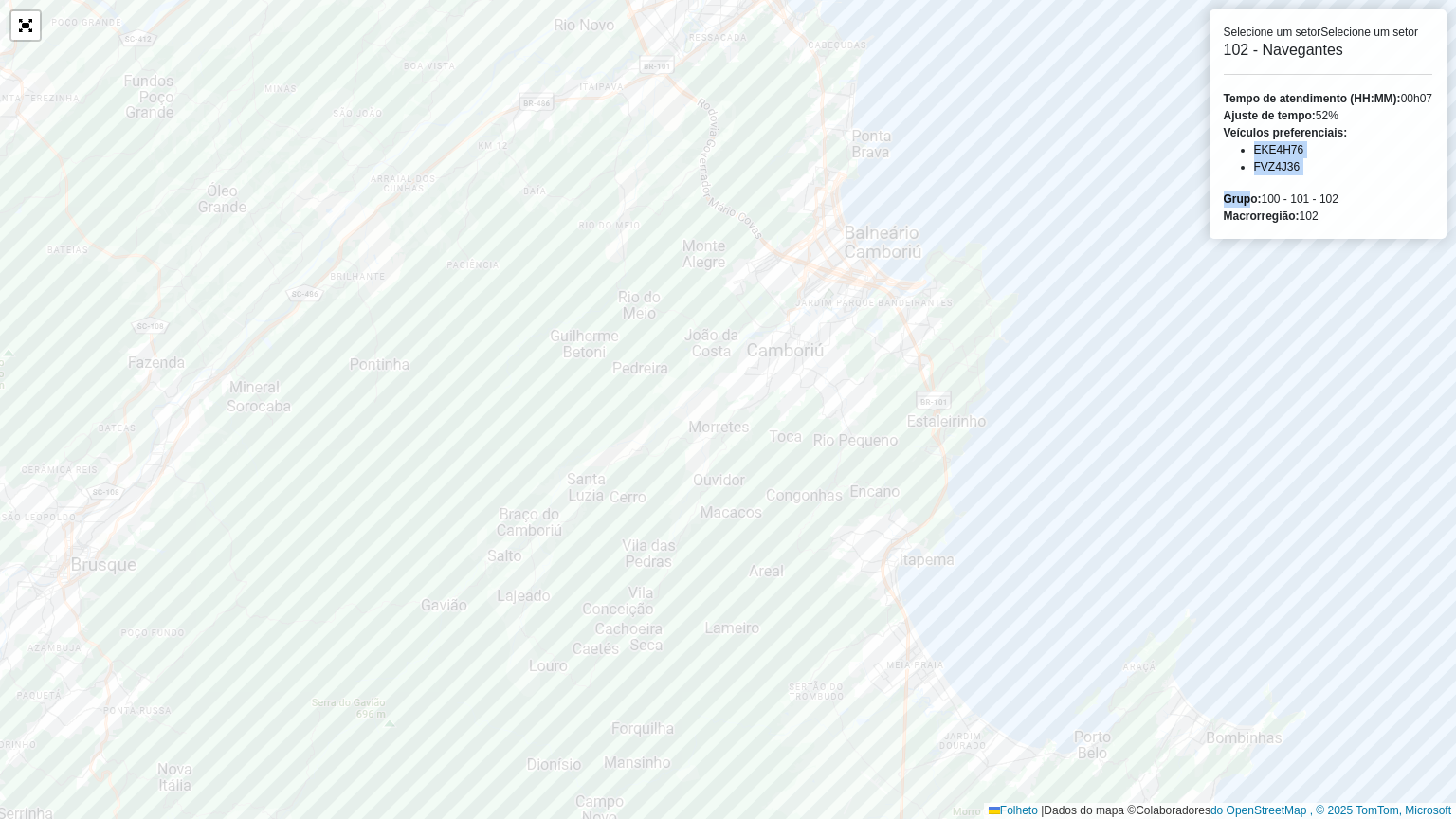 click on "FVZ4J36" at bounding box center [1343, 167] 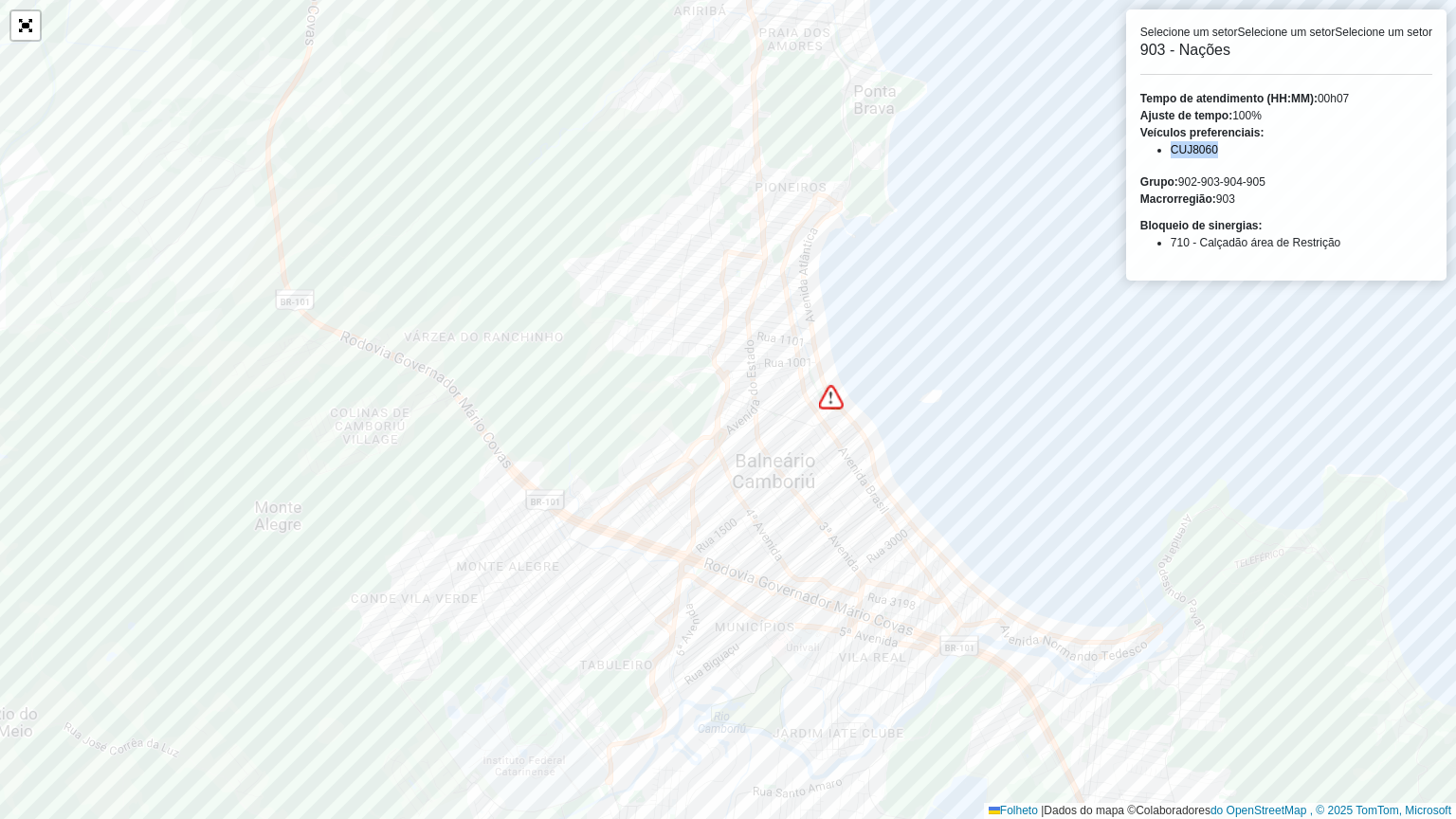 drag, startPoint x: 1170, startPoint y: 147, endPoint x: 1221, endPoint y: 147, distance: 51 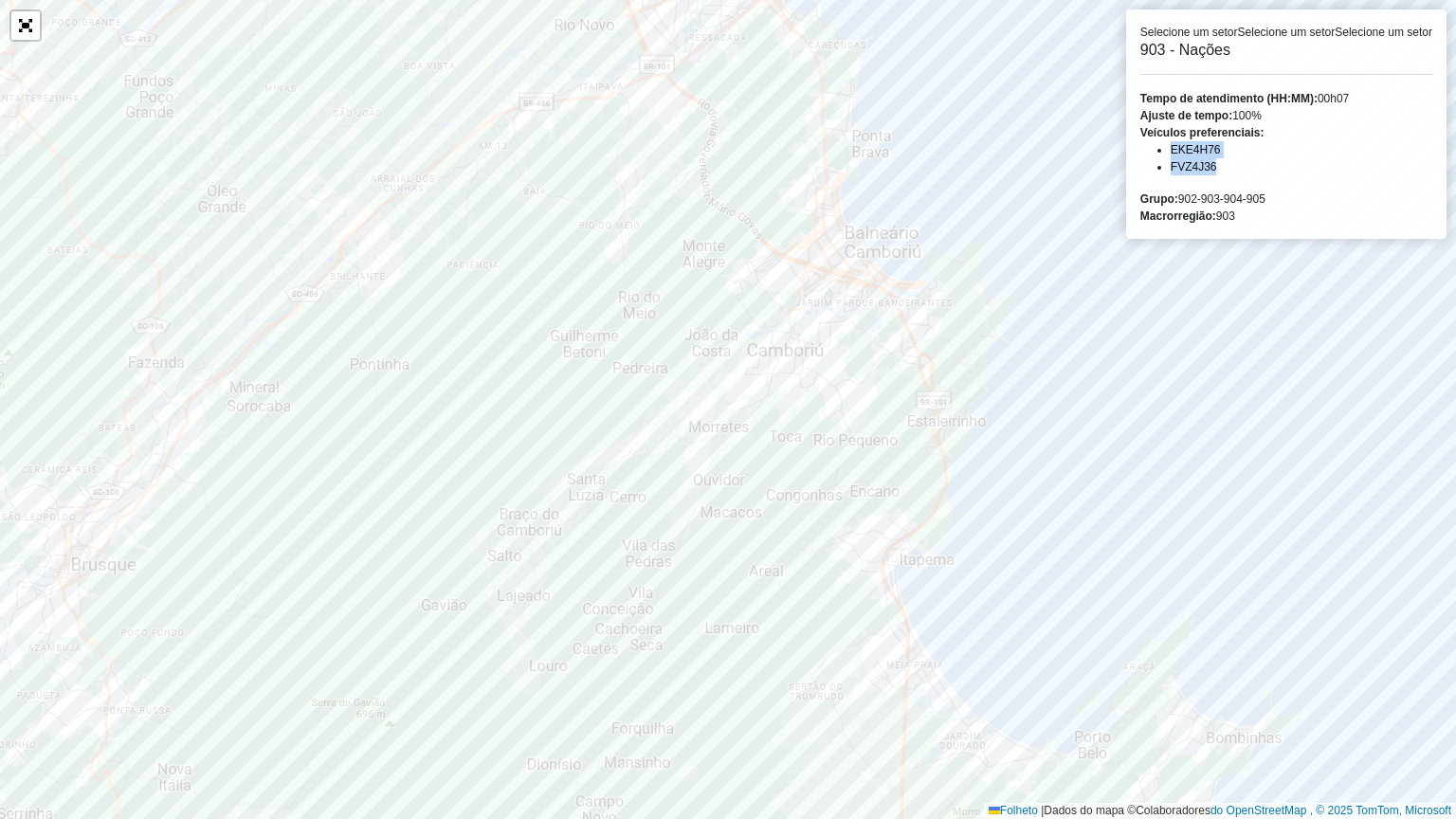 drag, startPoint x: 1230, startPoint y: 167, endPoint x: 1171, endPoint y: 153, distance: 60.6383 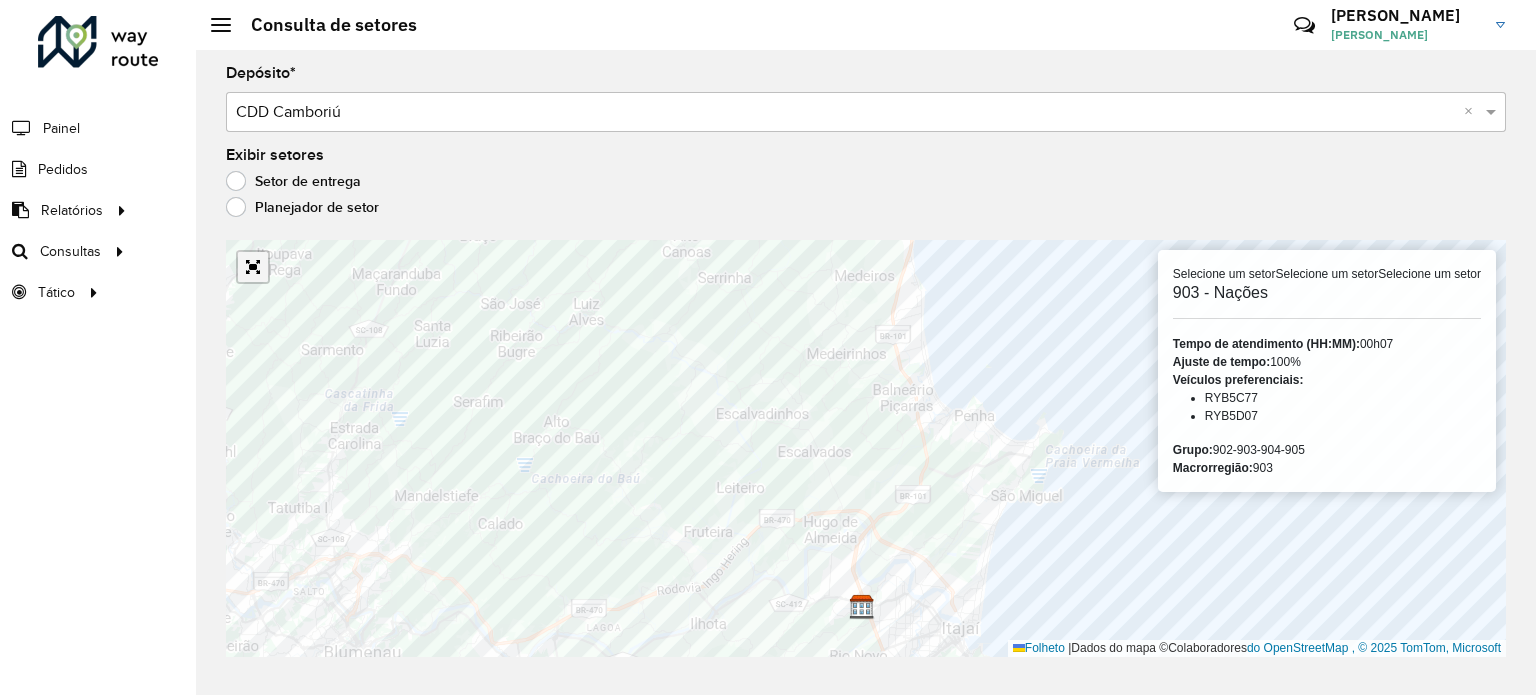 click at bounding box center (253, 267) 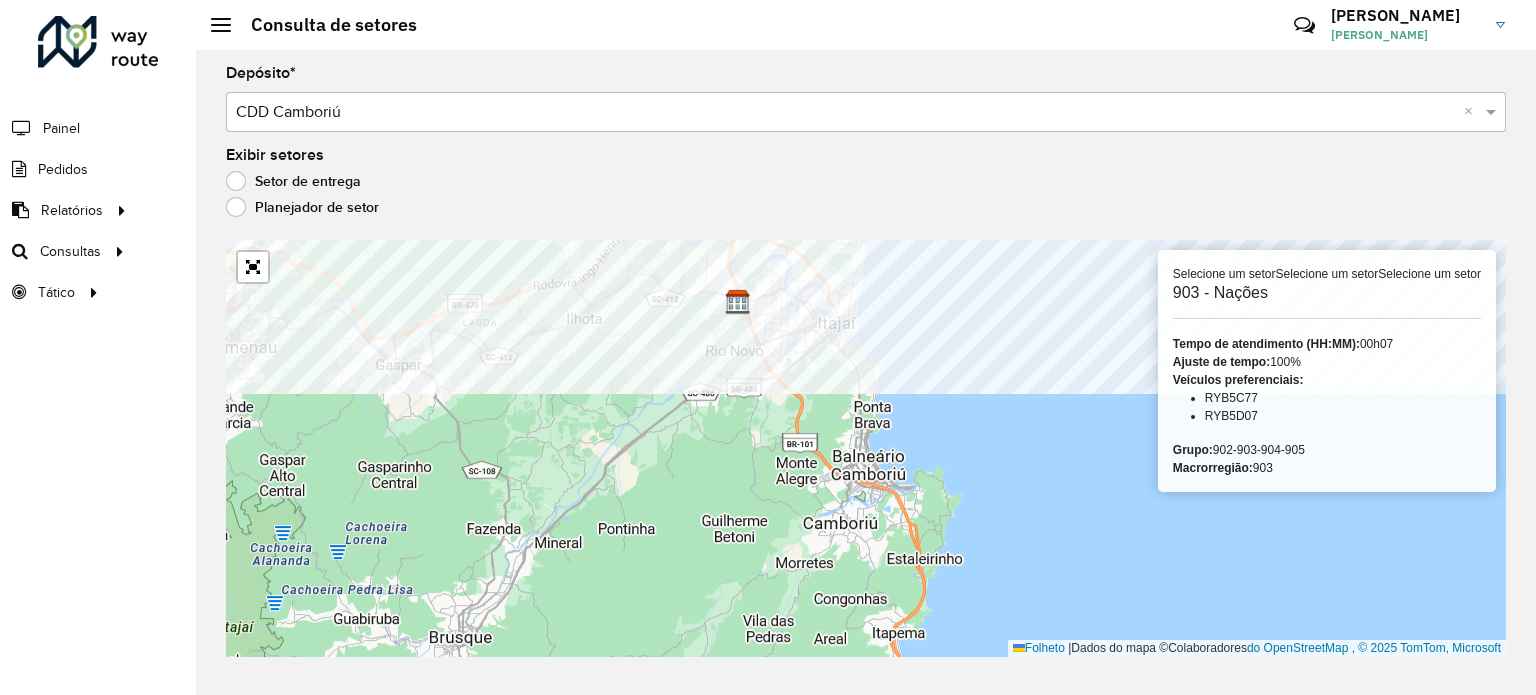 click on "Depósito  * Selecione um reservatório × CDD Camboriú × Exibir setores Setor de entrega Planejador de setor Selecione um setor Selecione um setor Selecione um setor 903 - Nações Tempo de atendimento (HH:MM):  00h07 Ajuste de tempo:  100% Veículos preferenciais: RYB5C77 RYB5D07 Grupo:  902-903-904-905   Macrorregião:  903 Folheto    |  Dados do mapa ©  Colaboradores  do OpenStreetMap , © 2025 TomTom, Microsoft" 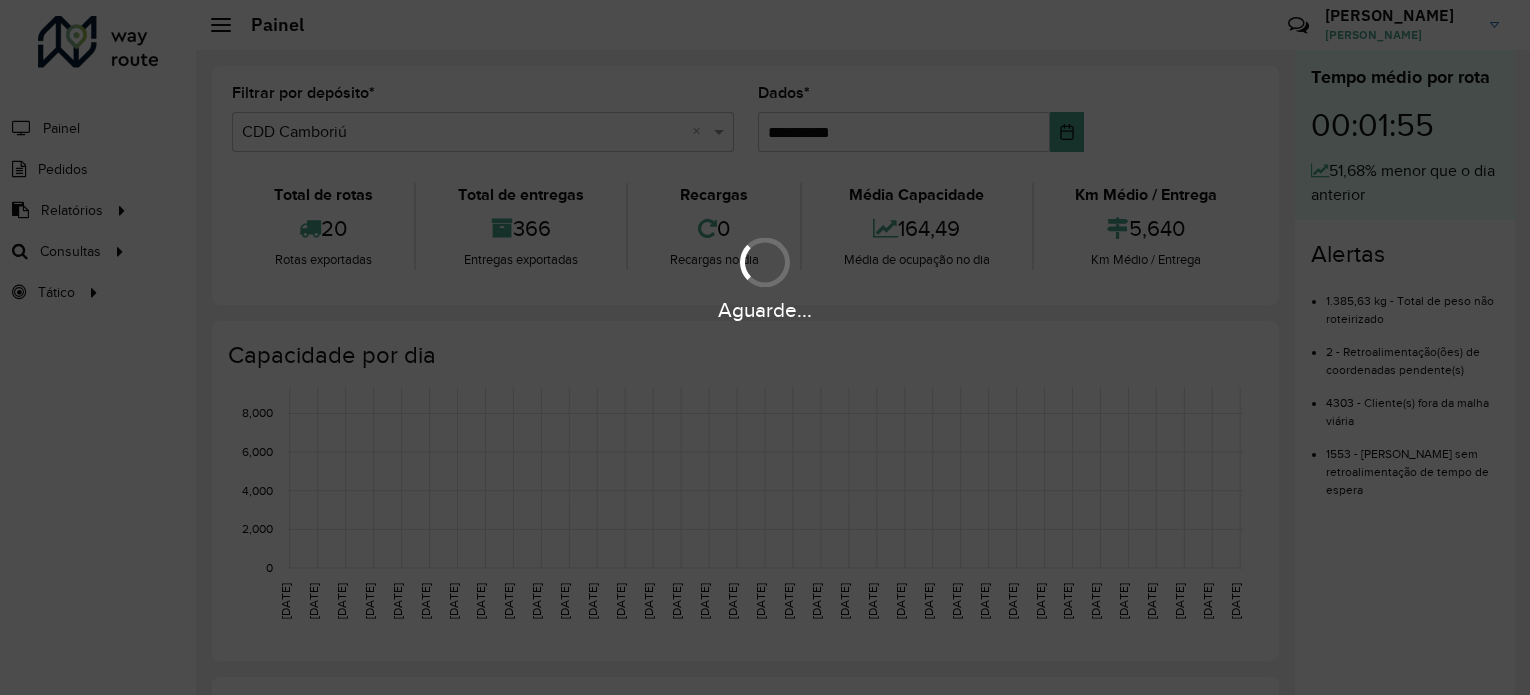 scroll, scrollTop: 0, scrollLeft: 0, axis: both 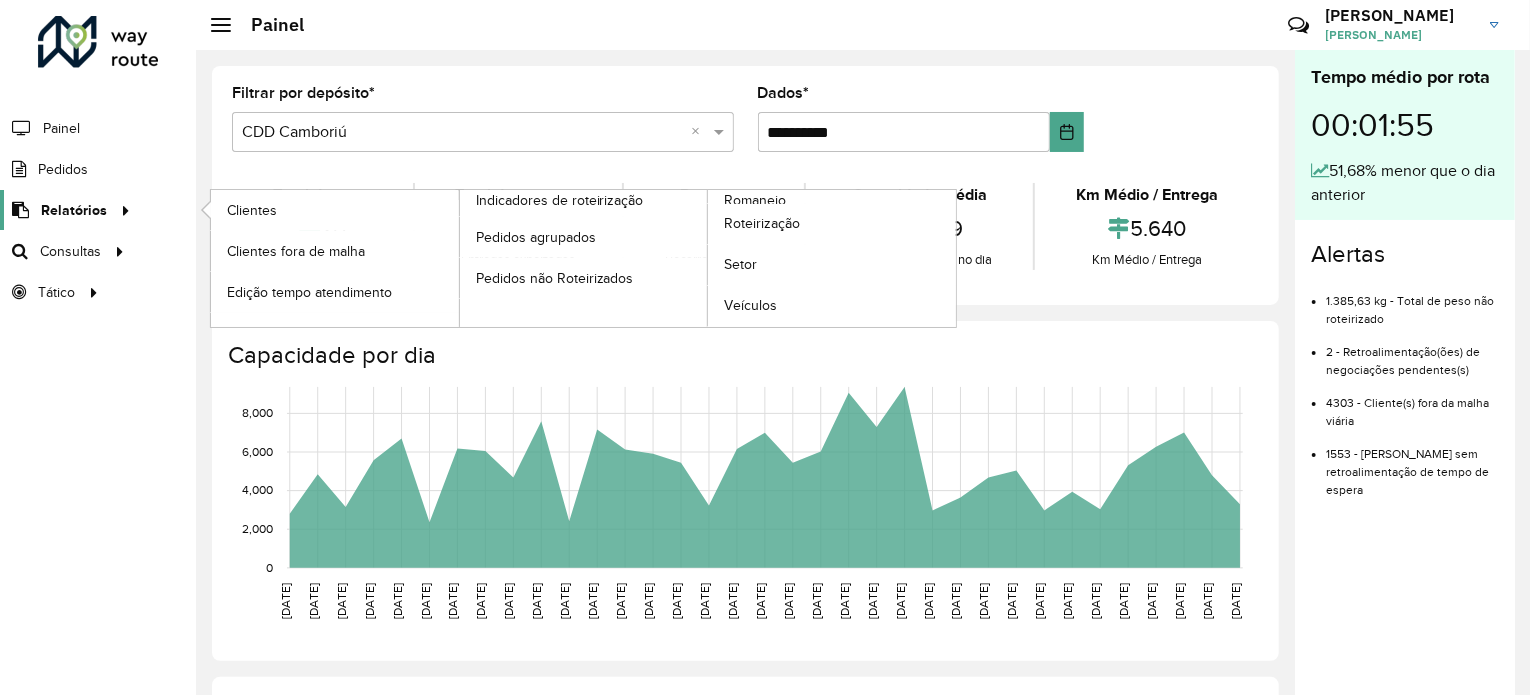 click on "Relatórios" 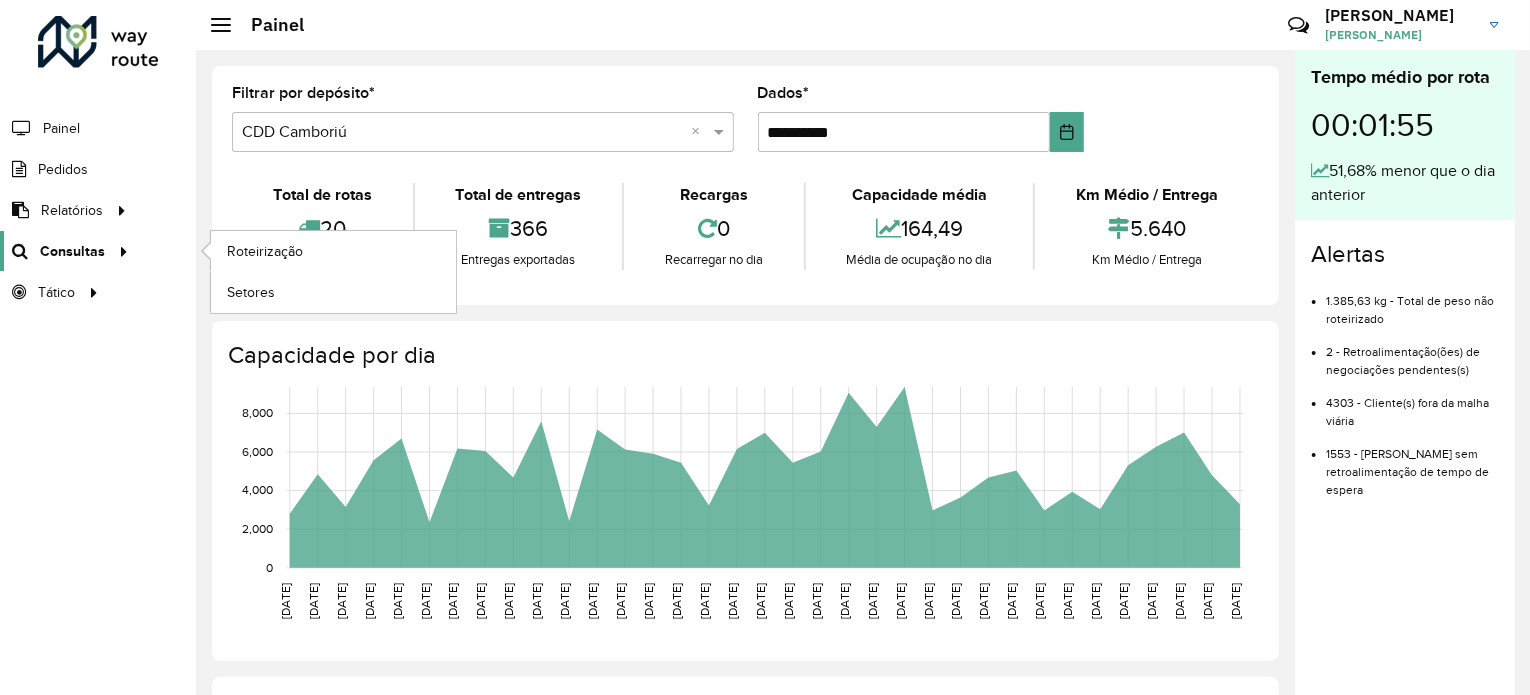 click 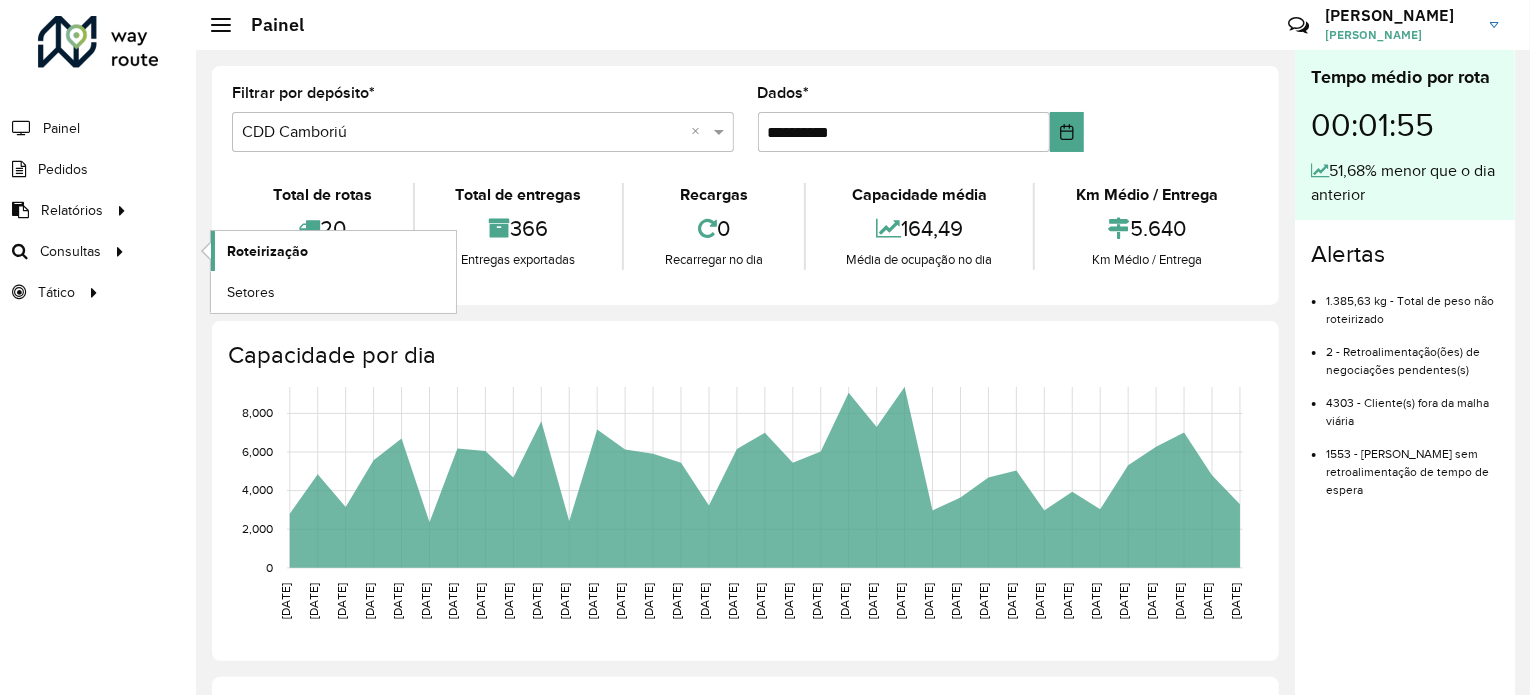 click on "Roteirização" 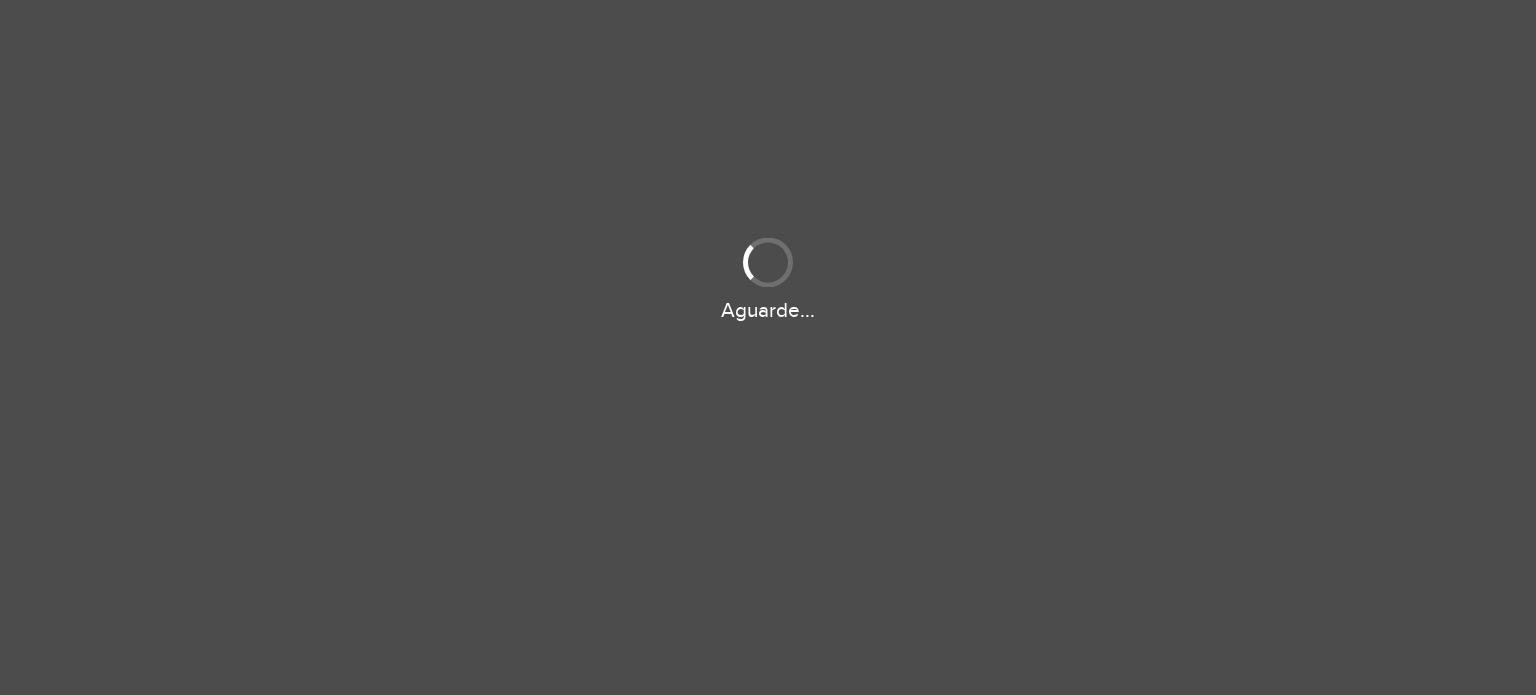 scroll, scrollTop: 0, scrollLeft: 0, axis: both 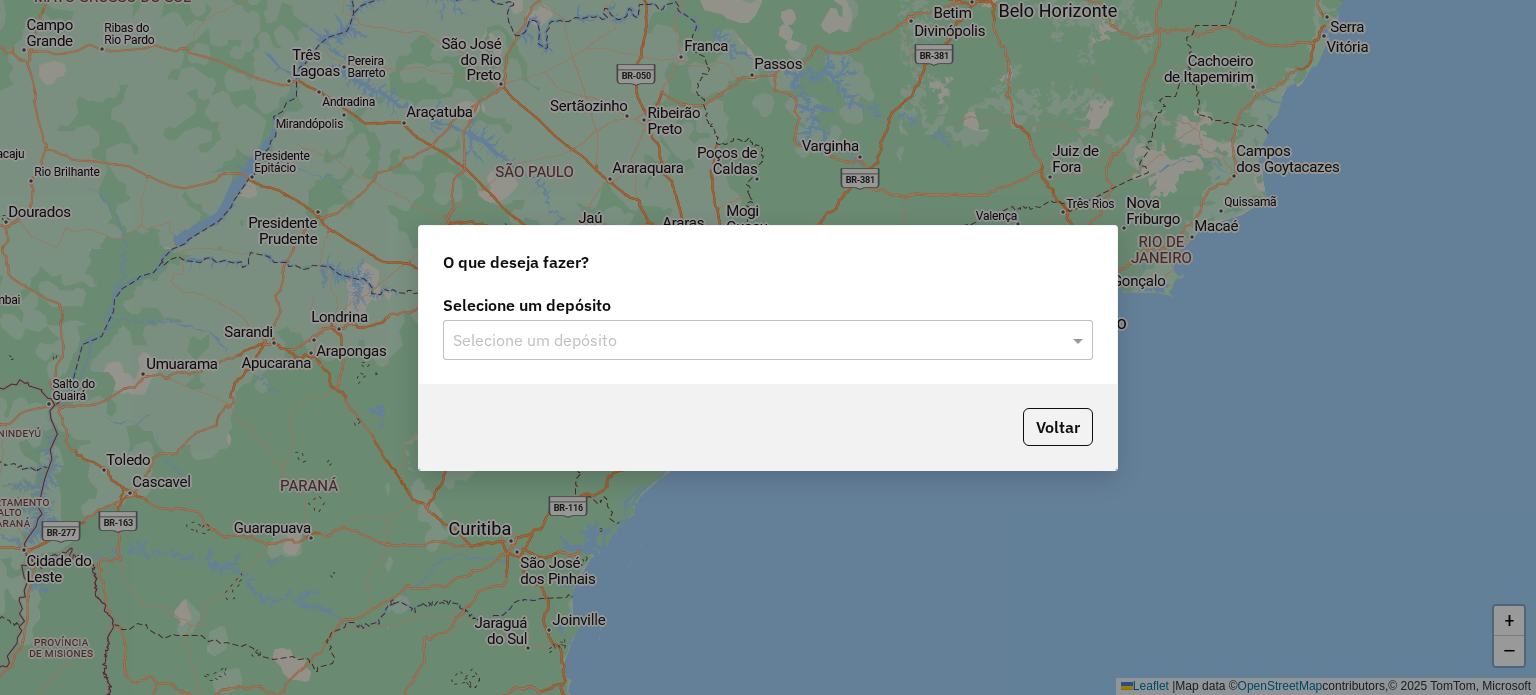 click 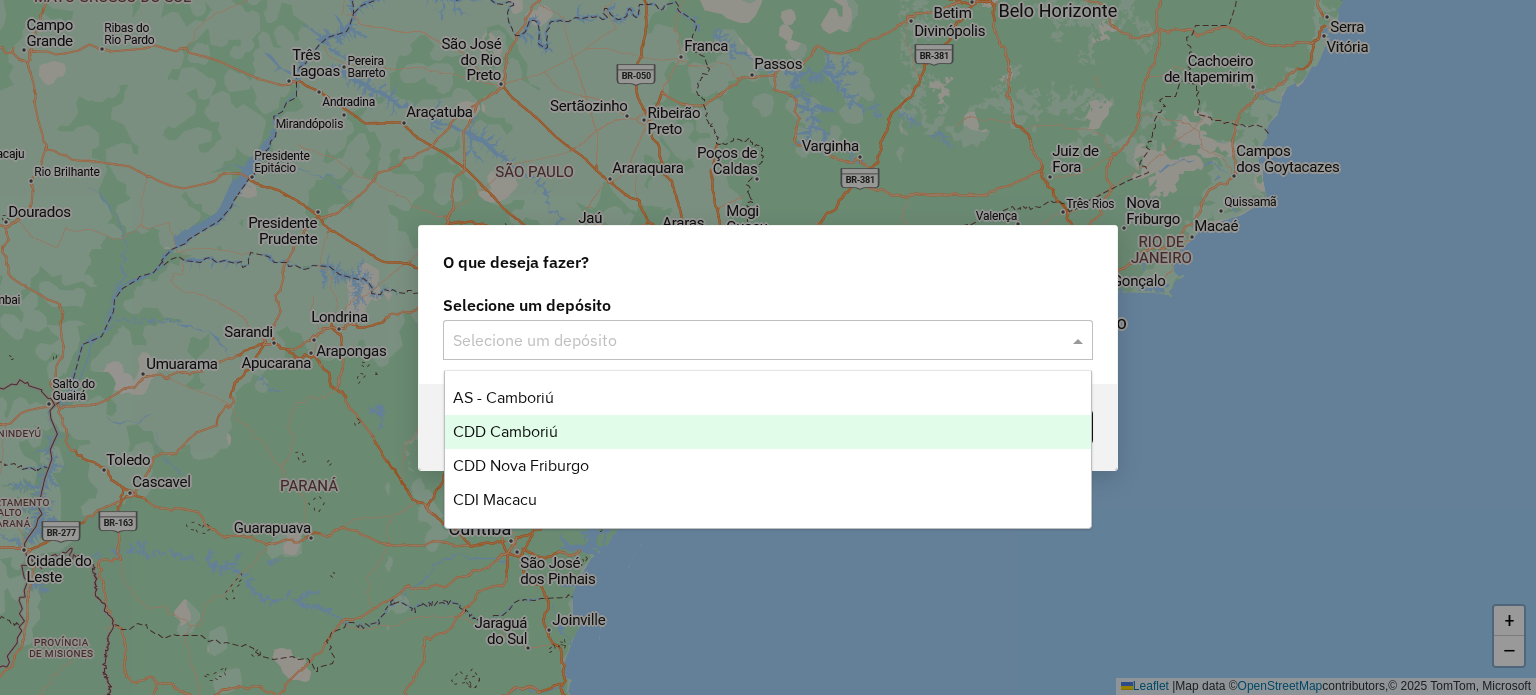 click on "CDD Camboriú" at bounding box center [505, 431] 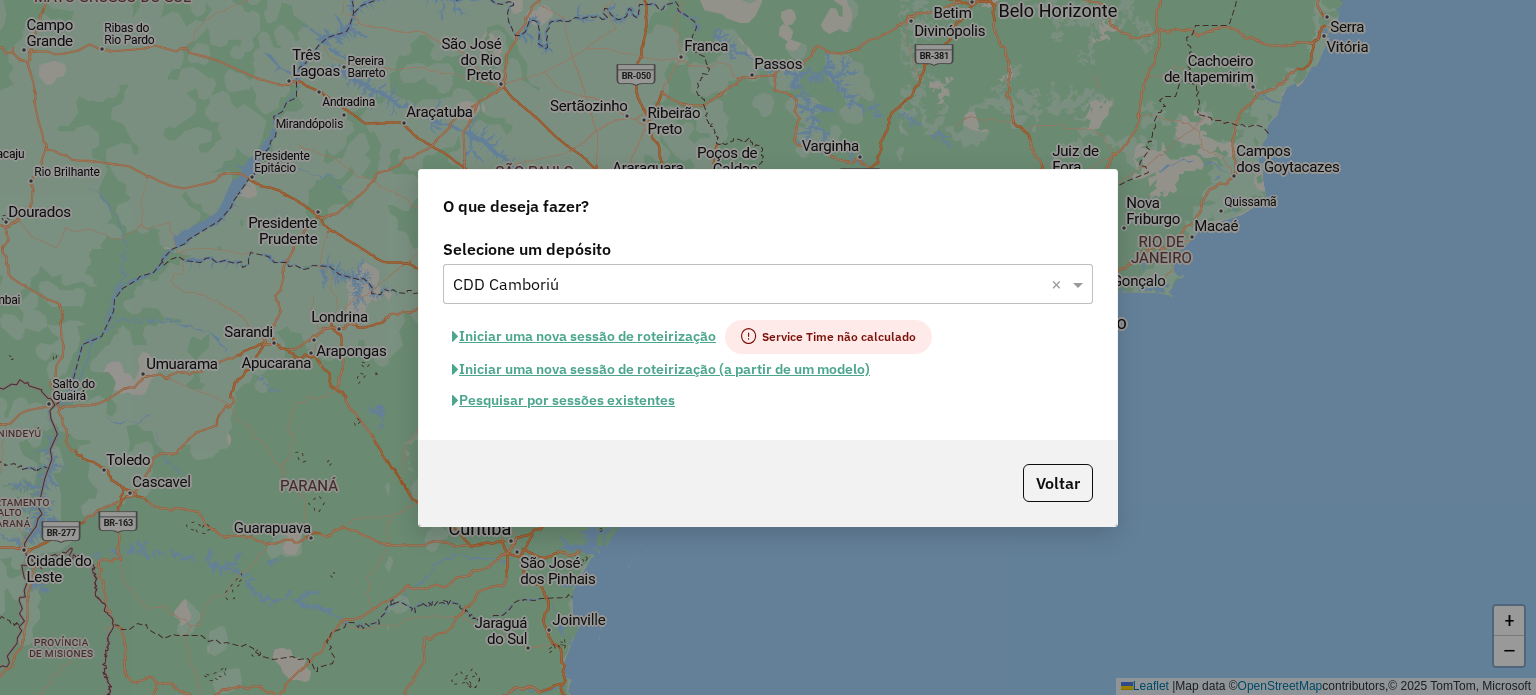 click on "Iniciar uma nova sessão de roteirização" 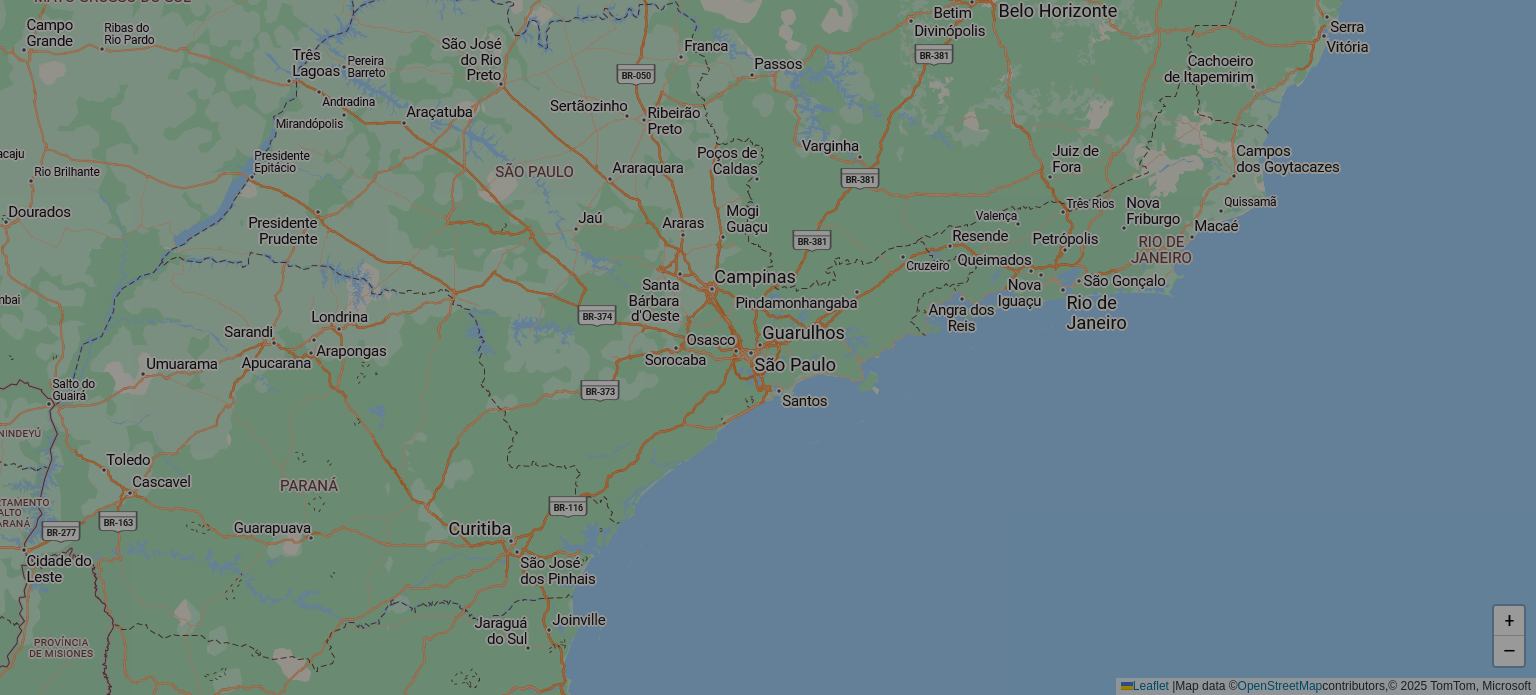 select on "*" 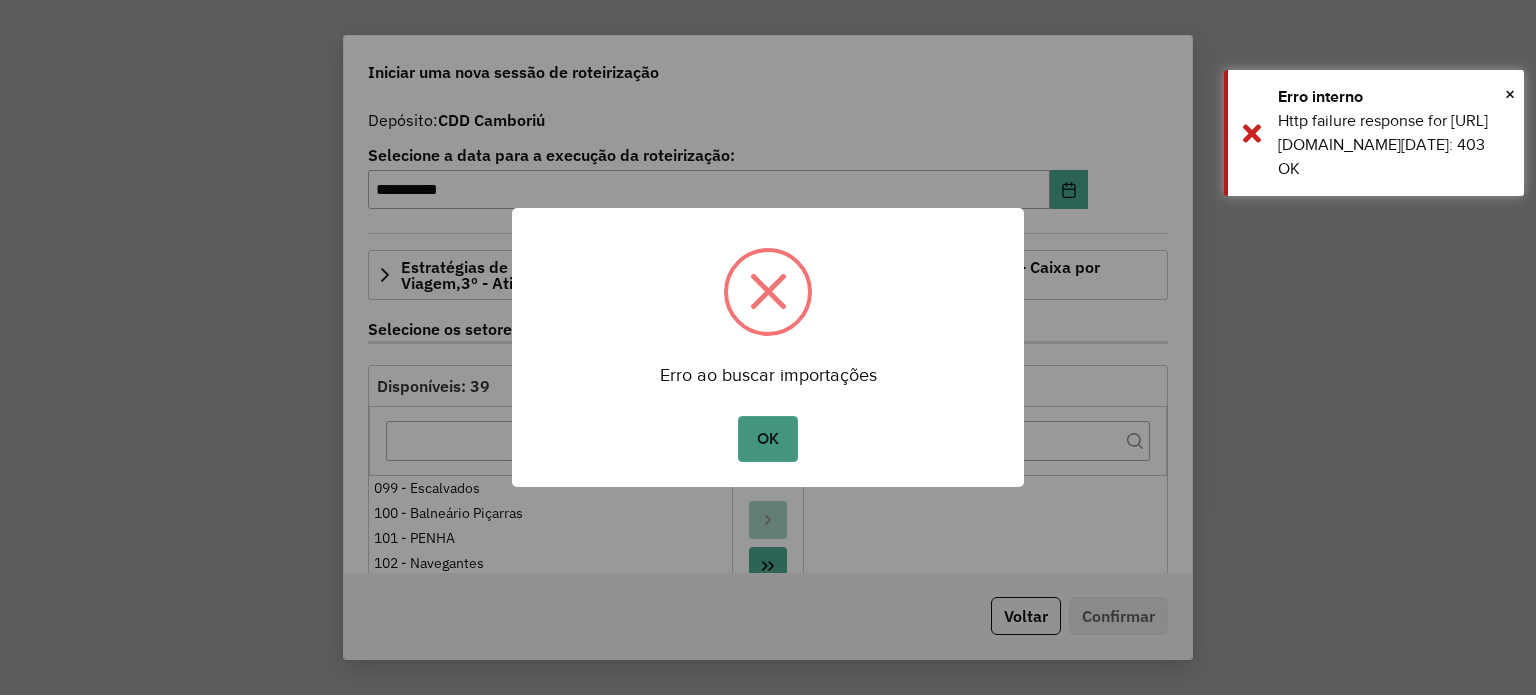 drag, startPoint x: 798, startPoint y: 420, endPoint x: 776, endPoint y: 424, distance: 22.36068 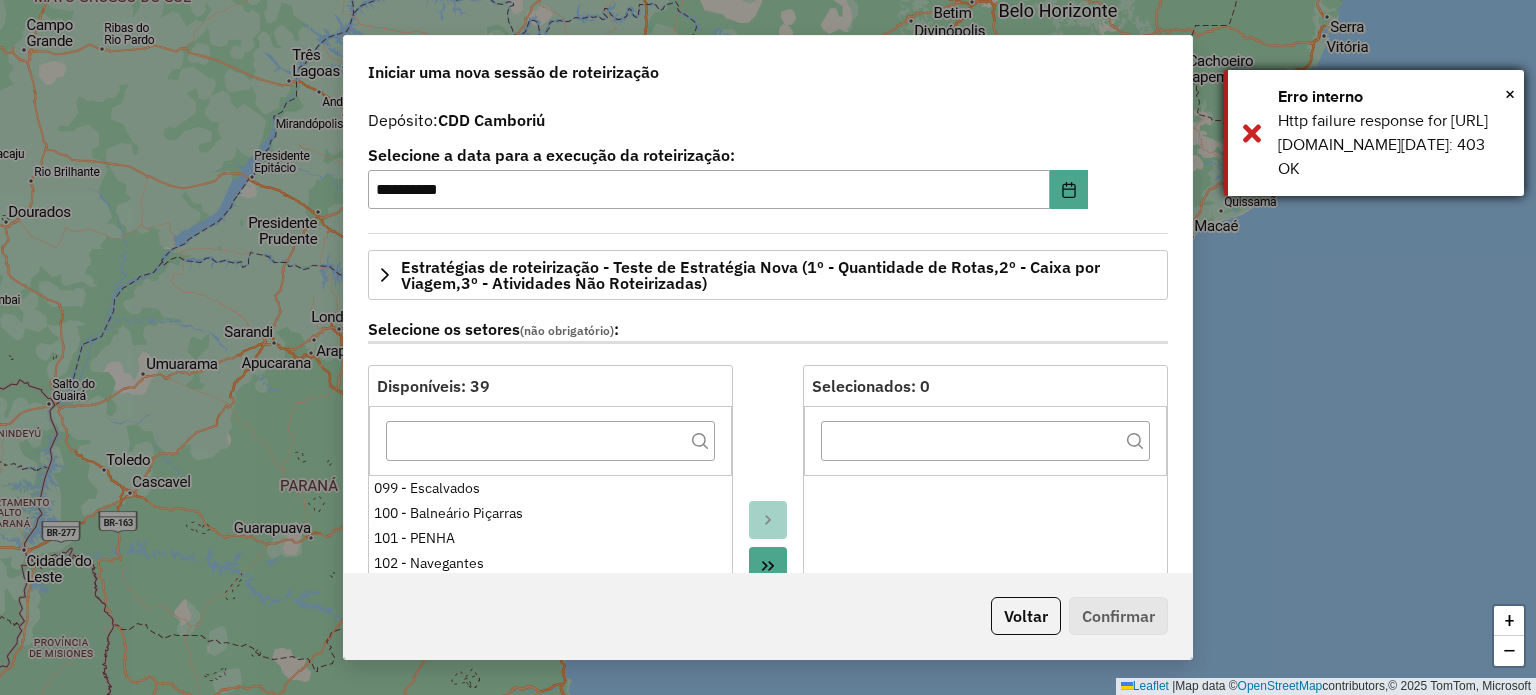 drag, startPoint x: 1519, startPoint y: 90, endPoint x: 1472, endPoint y: 95, distance: 47.26521 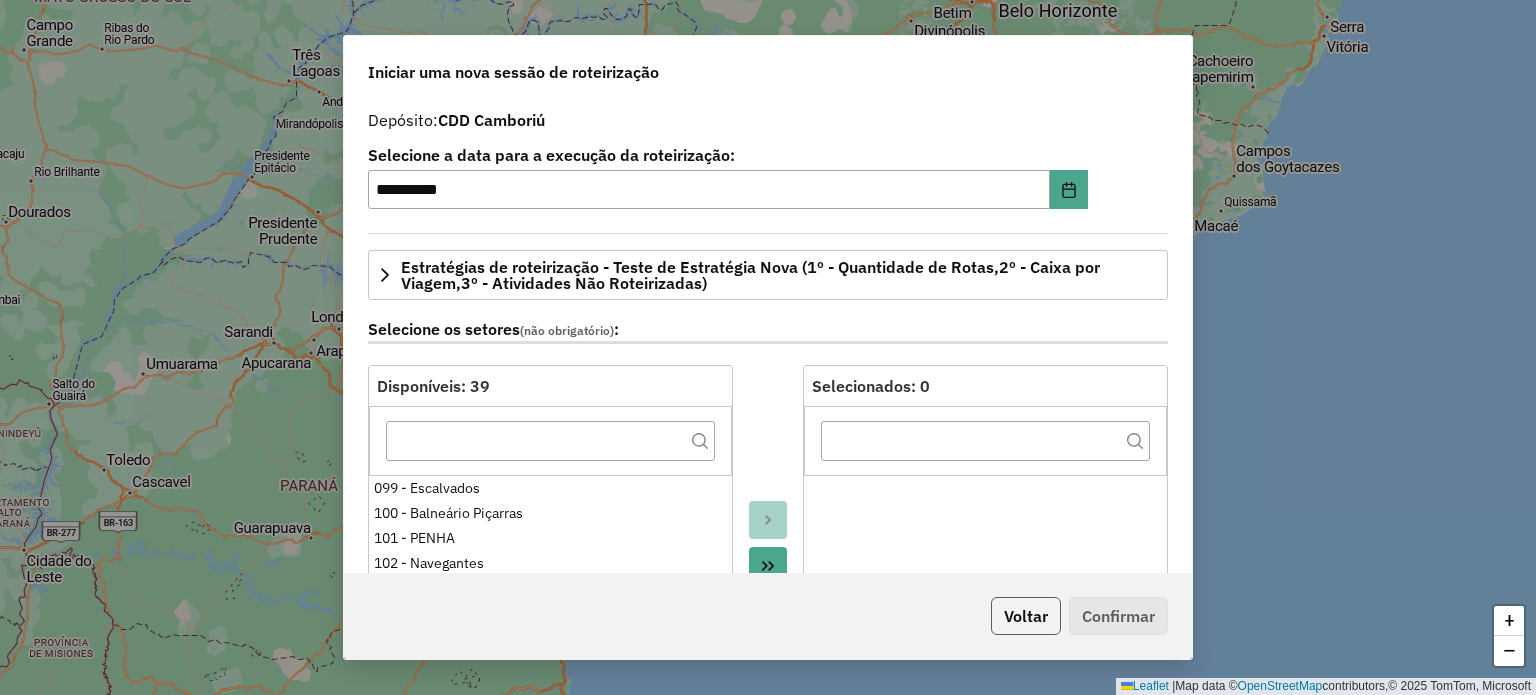 click on "Voltar" 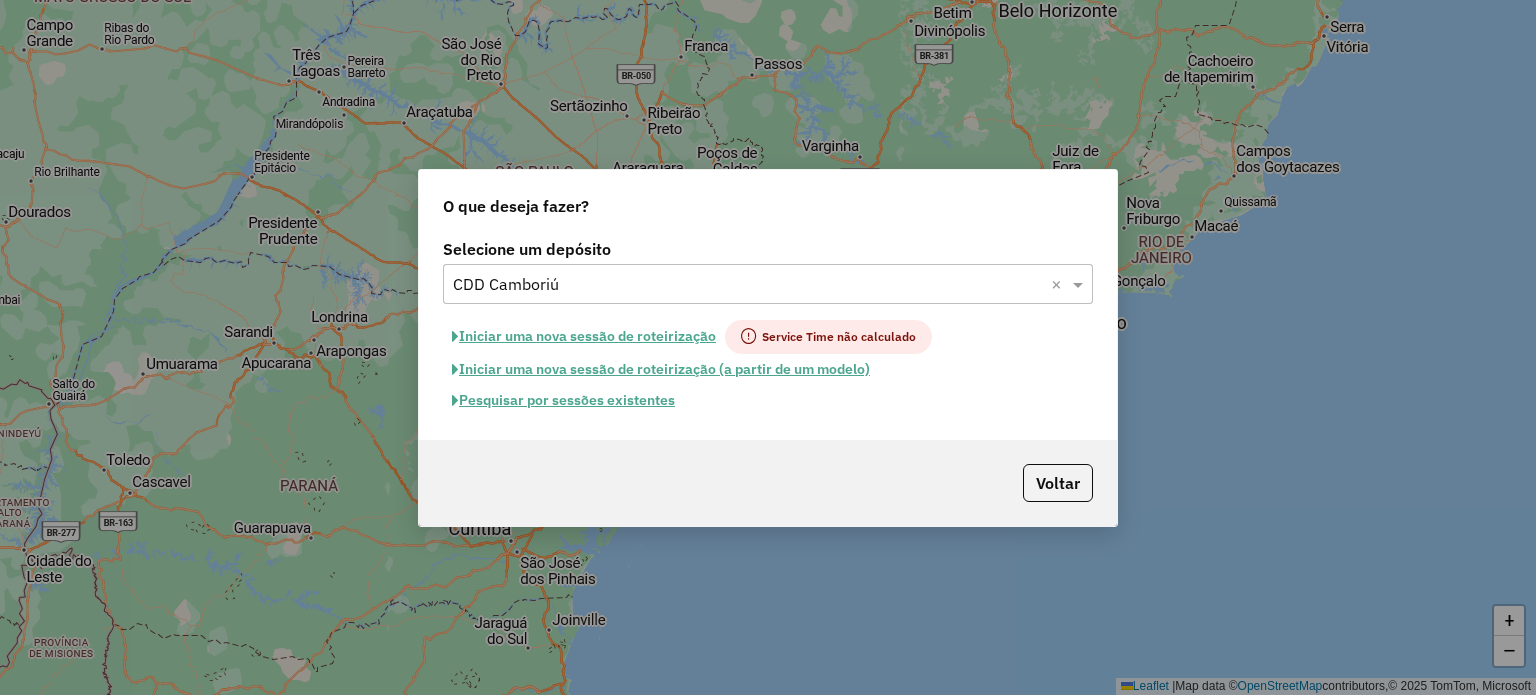 click on "Iniciar uma nova sessão de roteirização (a partir de um modelo)" 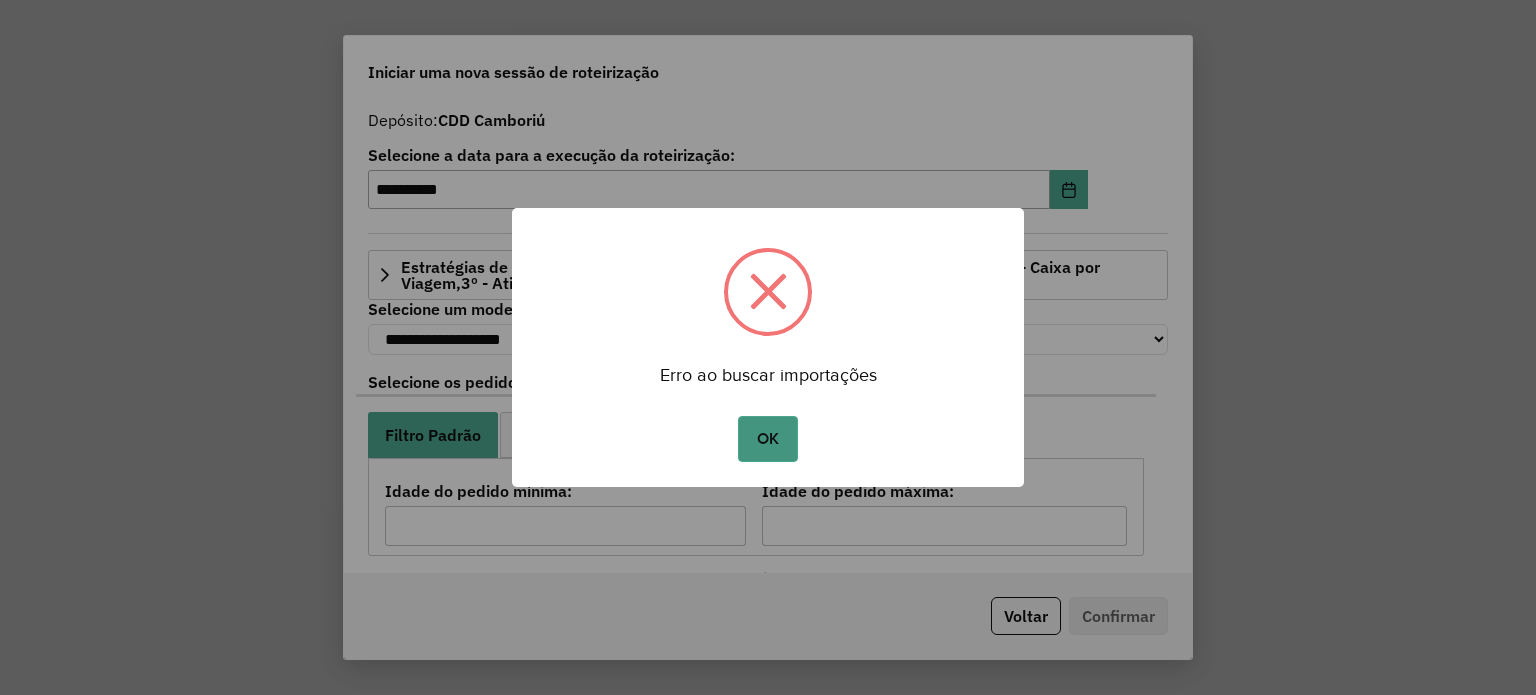 click on "OK" at bounding box center [767, 439] 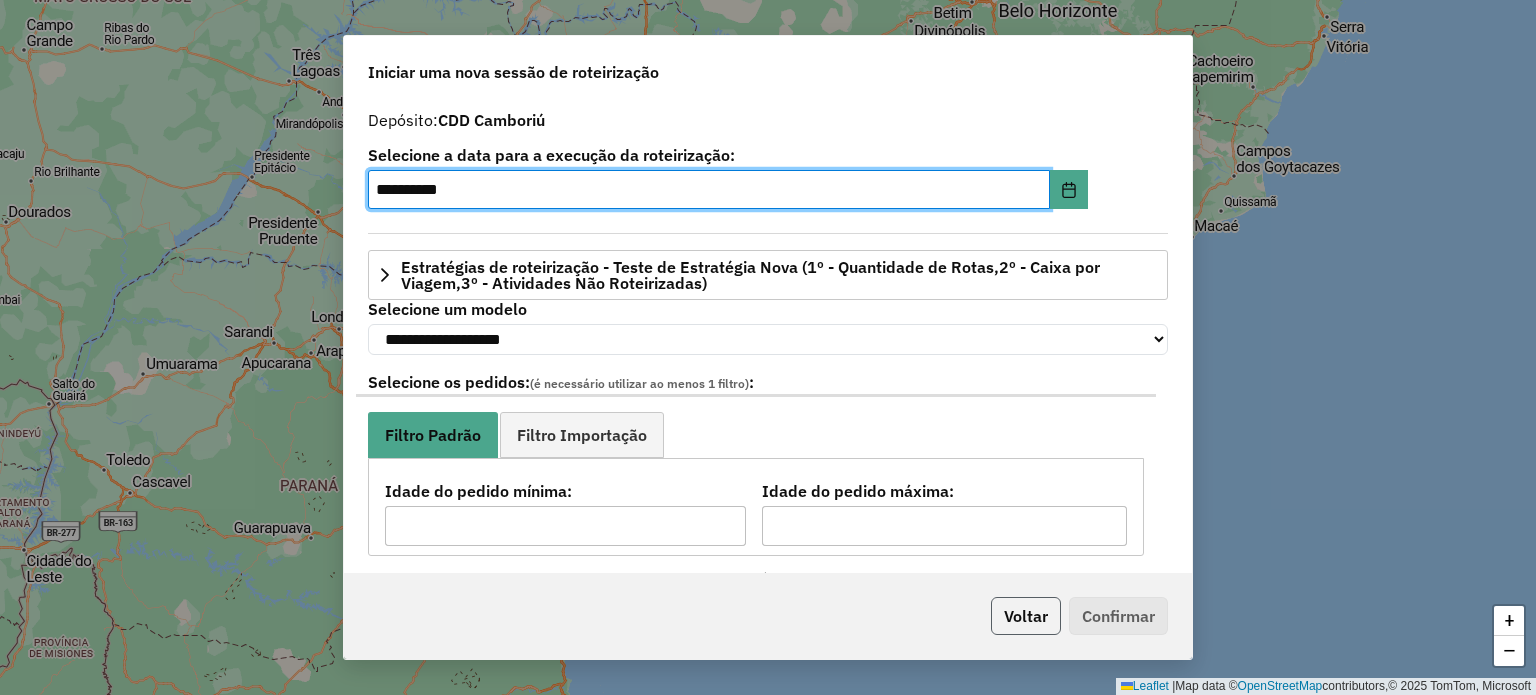 click on "Voltar" 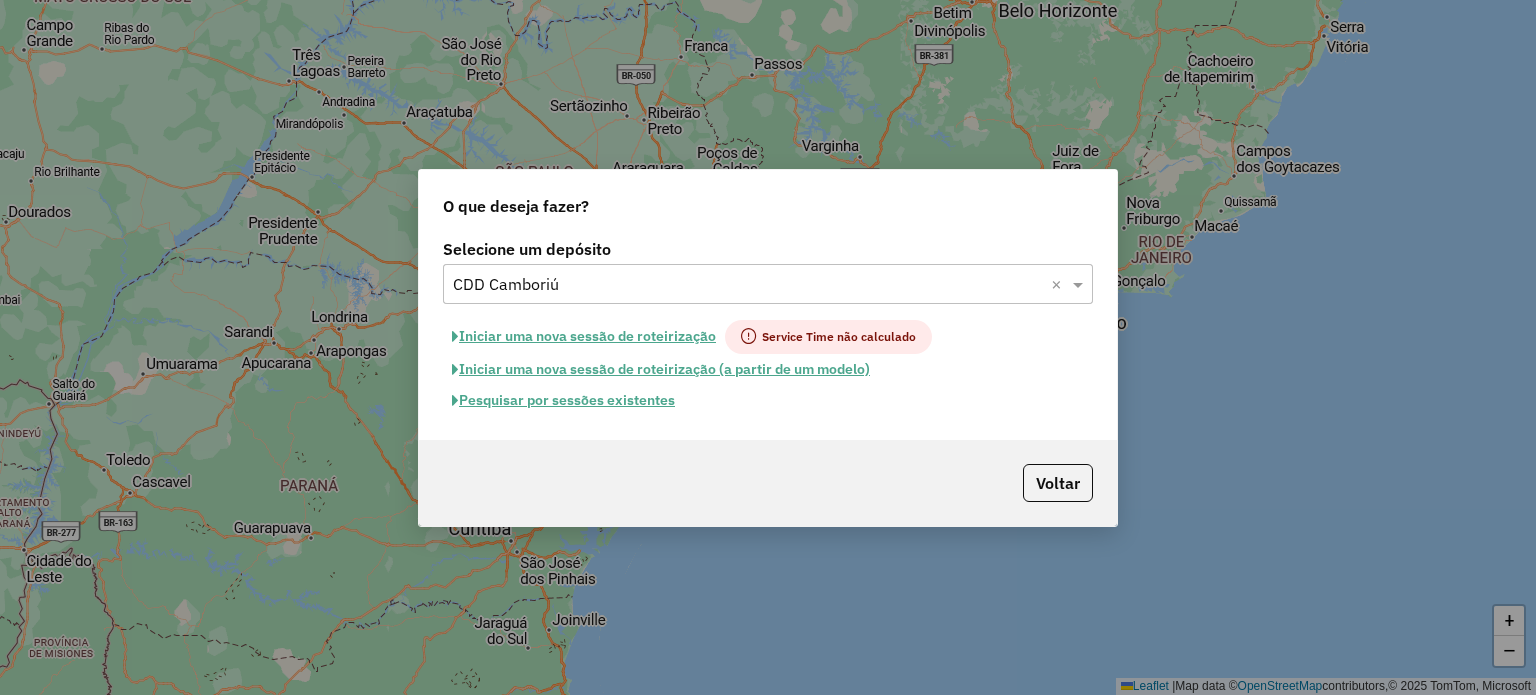 click on "Pesquisar por sessões existentes" 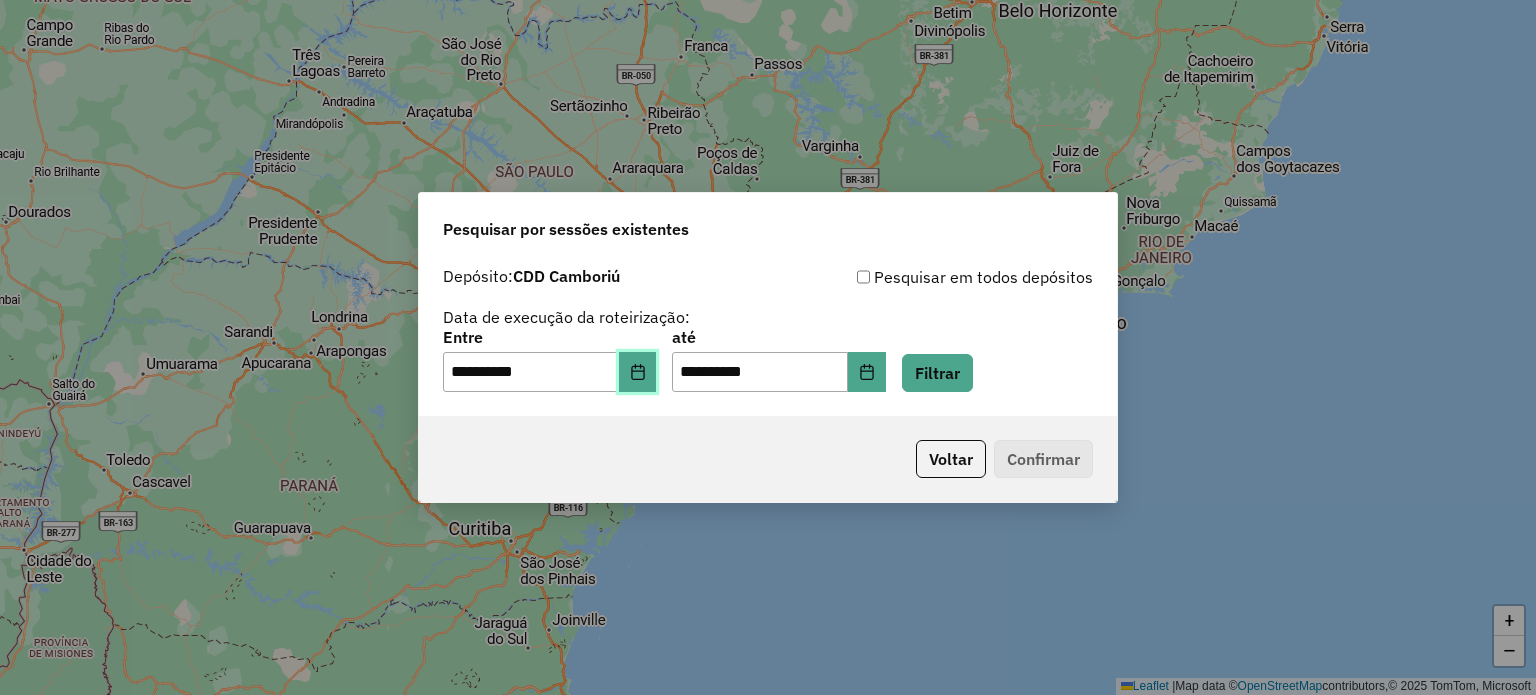 click 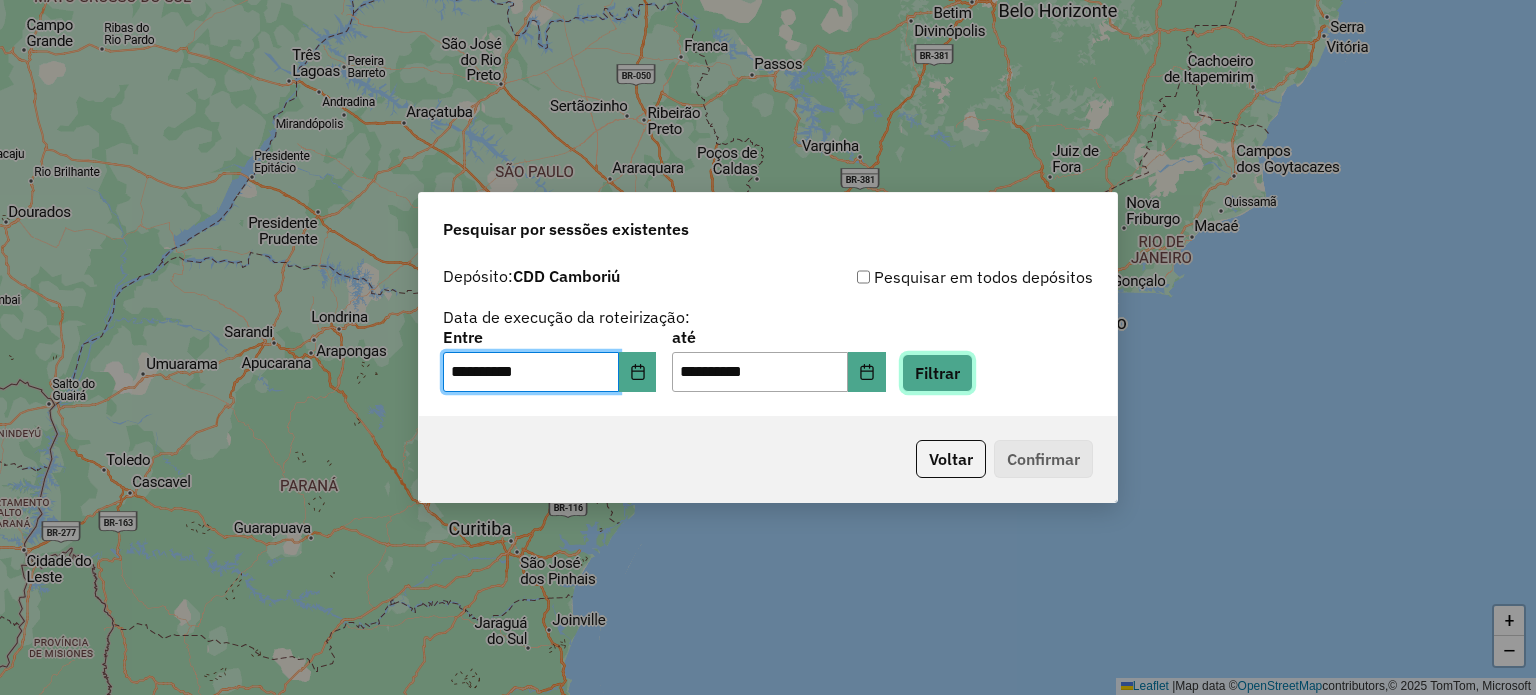 click on "Filtrar" 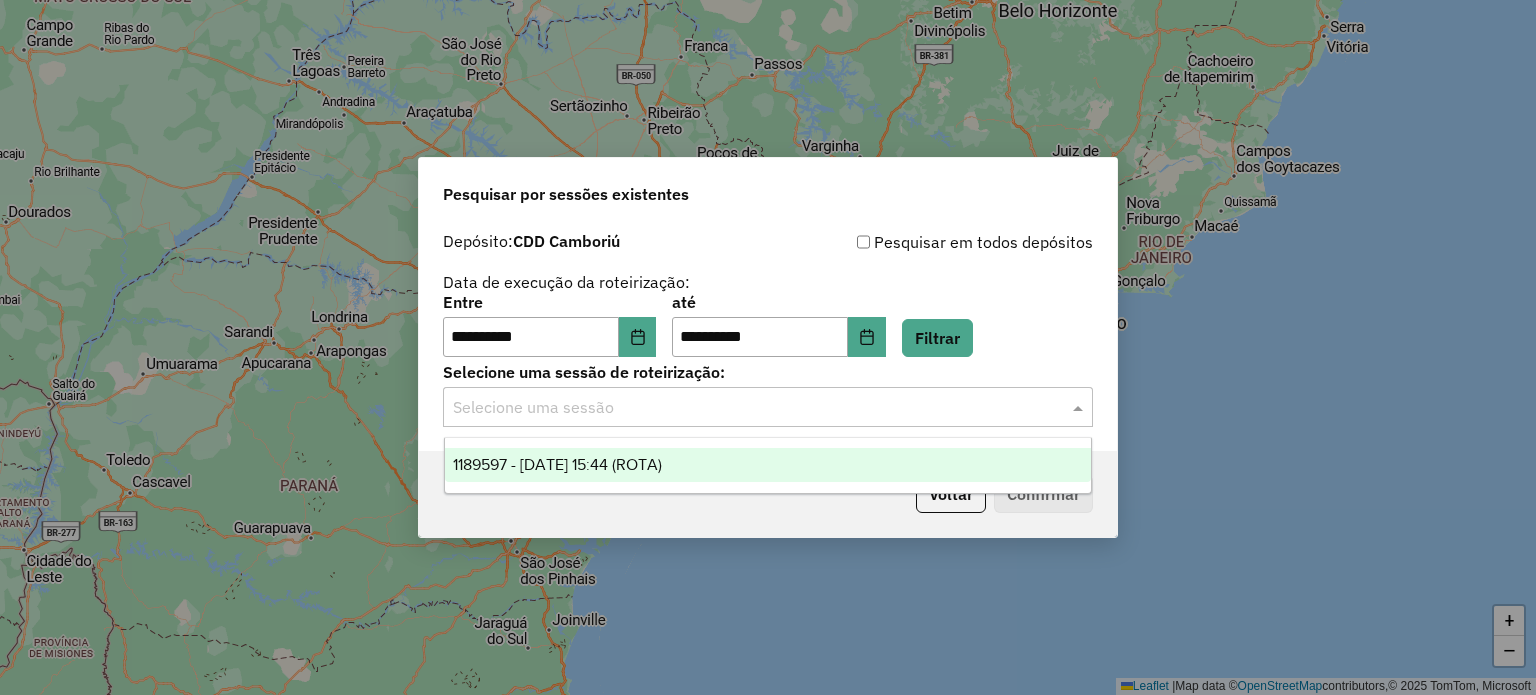 click 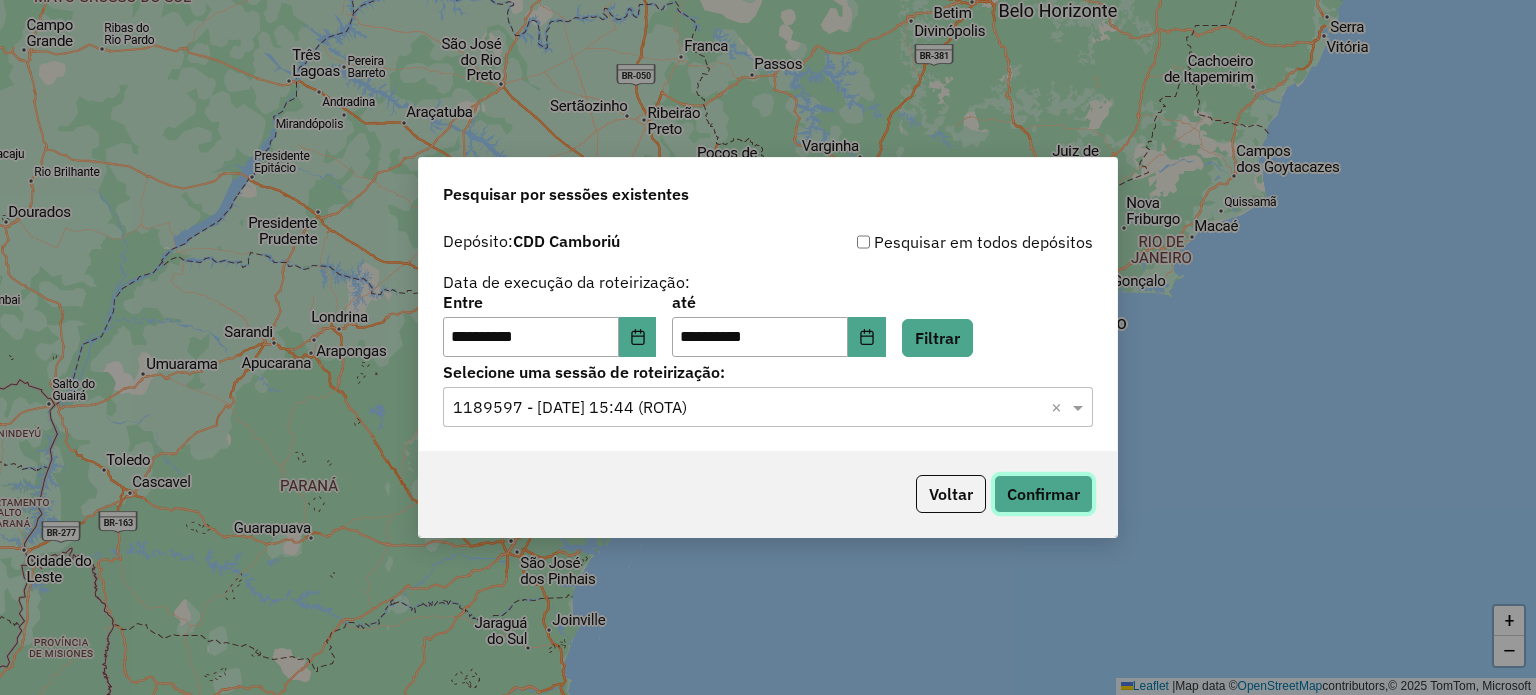 click on "Confirmar" 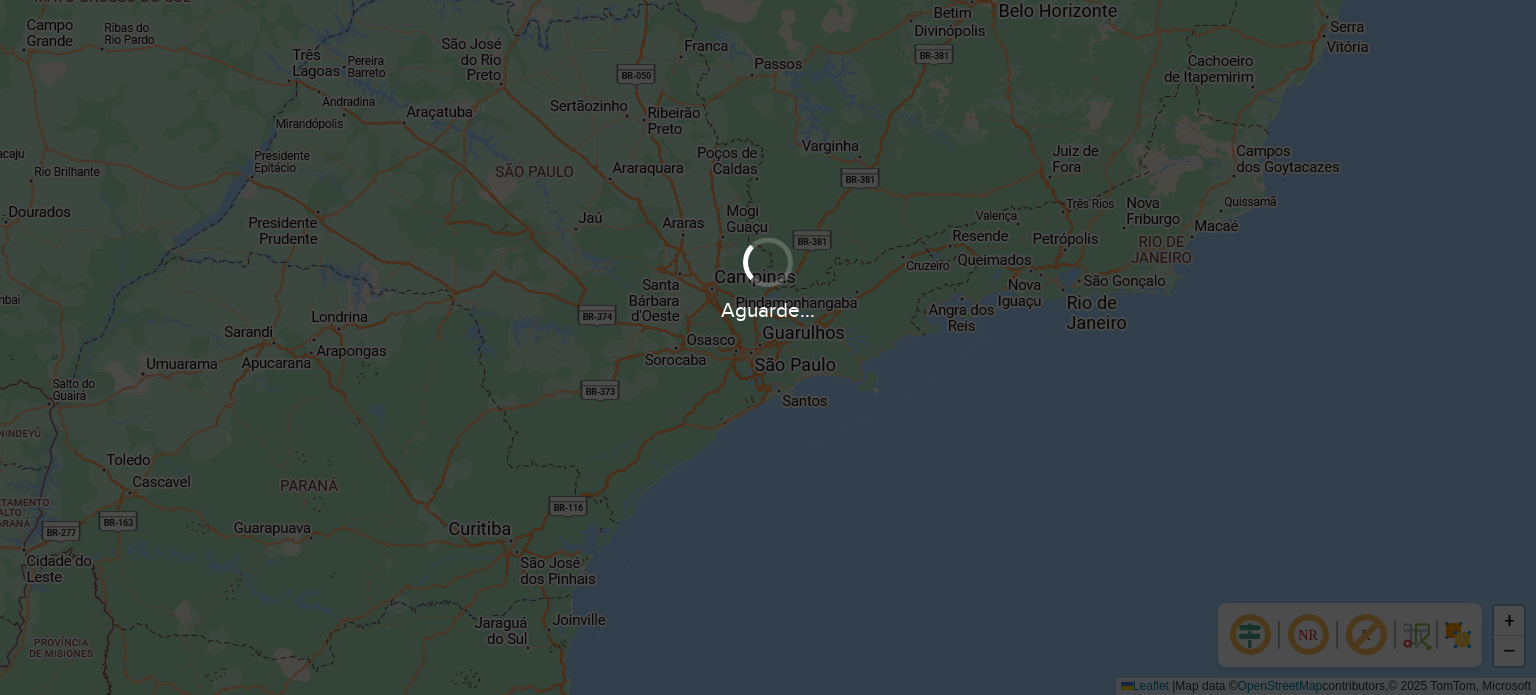 scroll, scrollTop: 0, scrollLeft: 0, axis: both 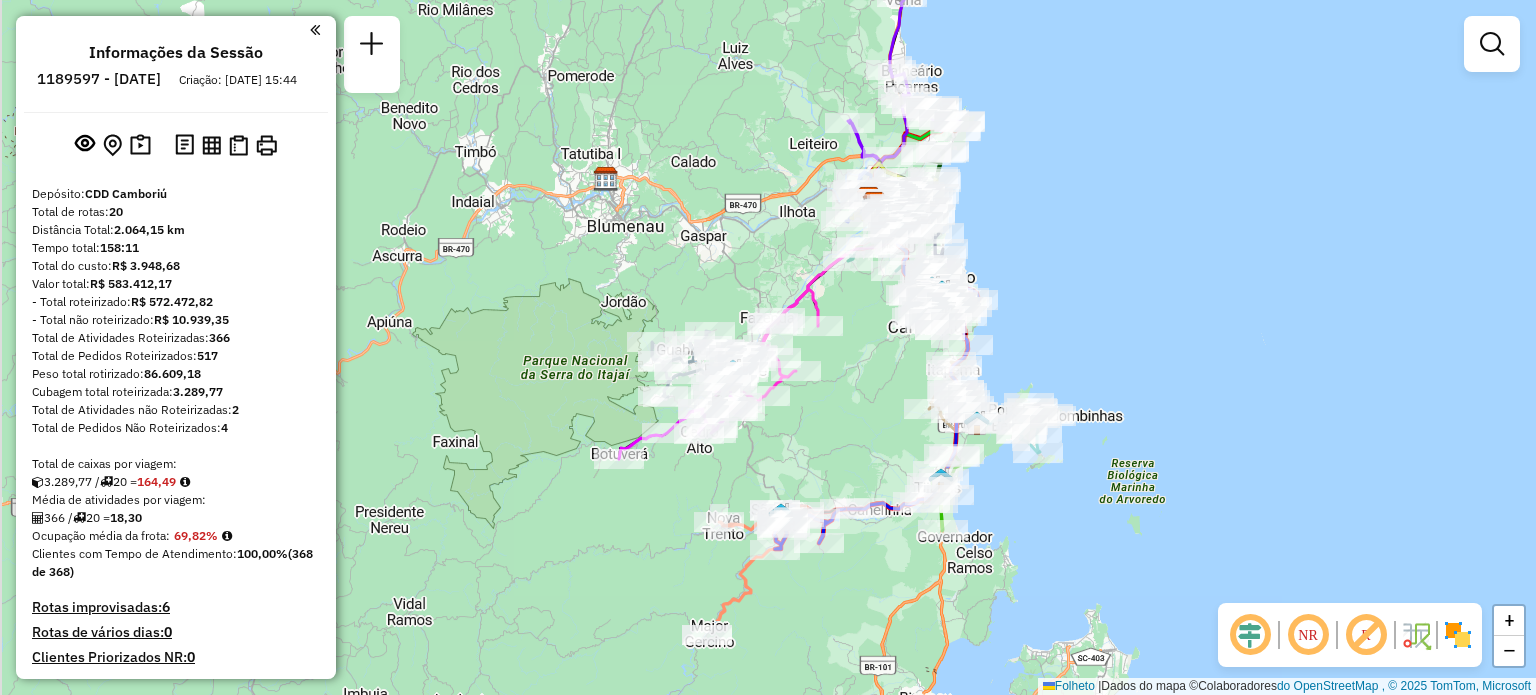 drag, startPoint x: 932, startPoint y: 433, endPoint x: 1039, endPoint y: 289, distance: 179.40178 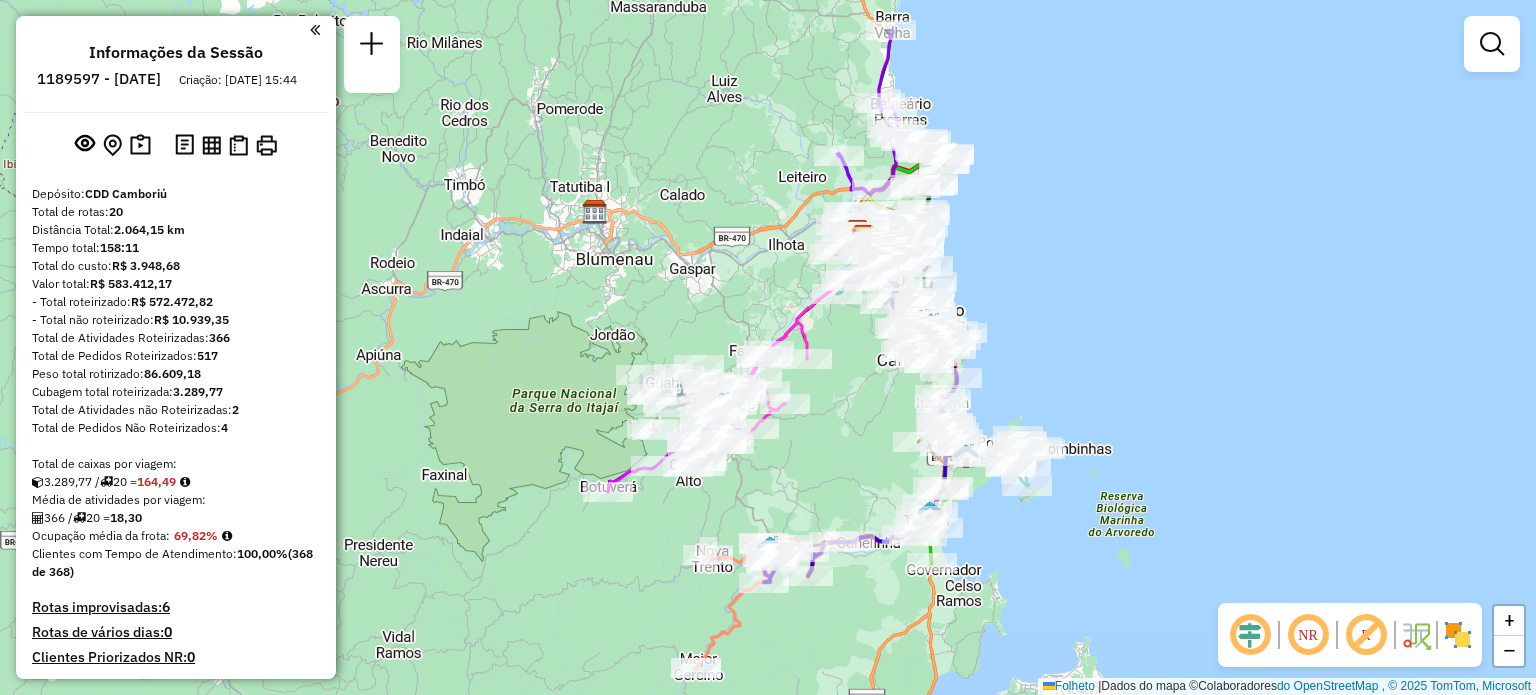 drag, startPoint x: 1044, startPoint y: 288, endPoint x: 1033, endPoint y: 321, distance: 34.785053 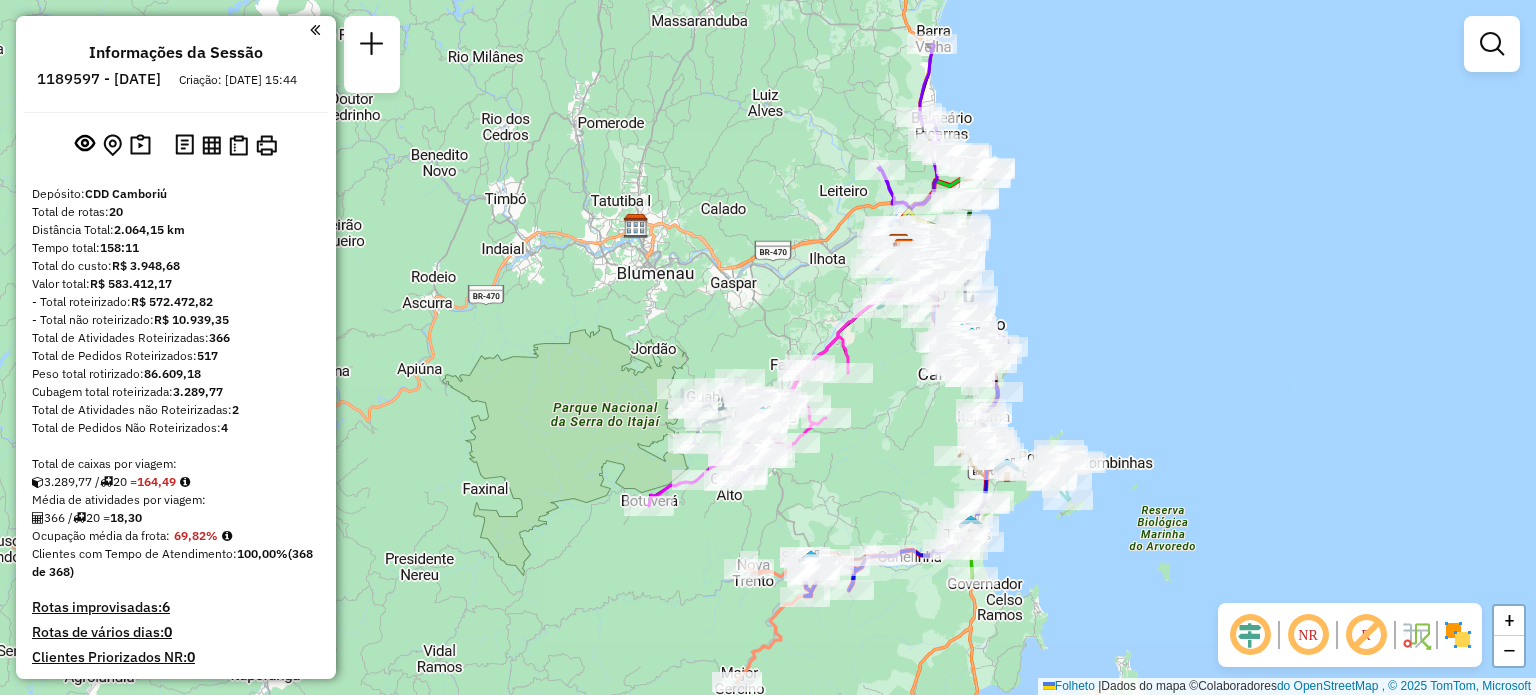 drag, startPoint x: 1094, startPoint y: 318, endPoint x: 1127, endPoint y: 312, distance: 33.54102 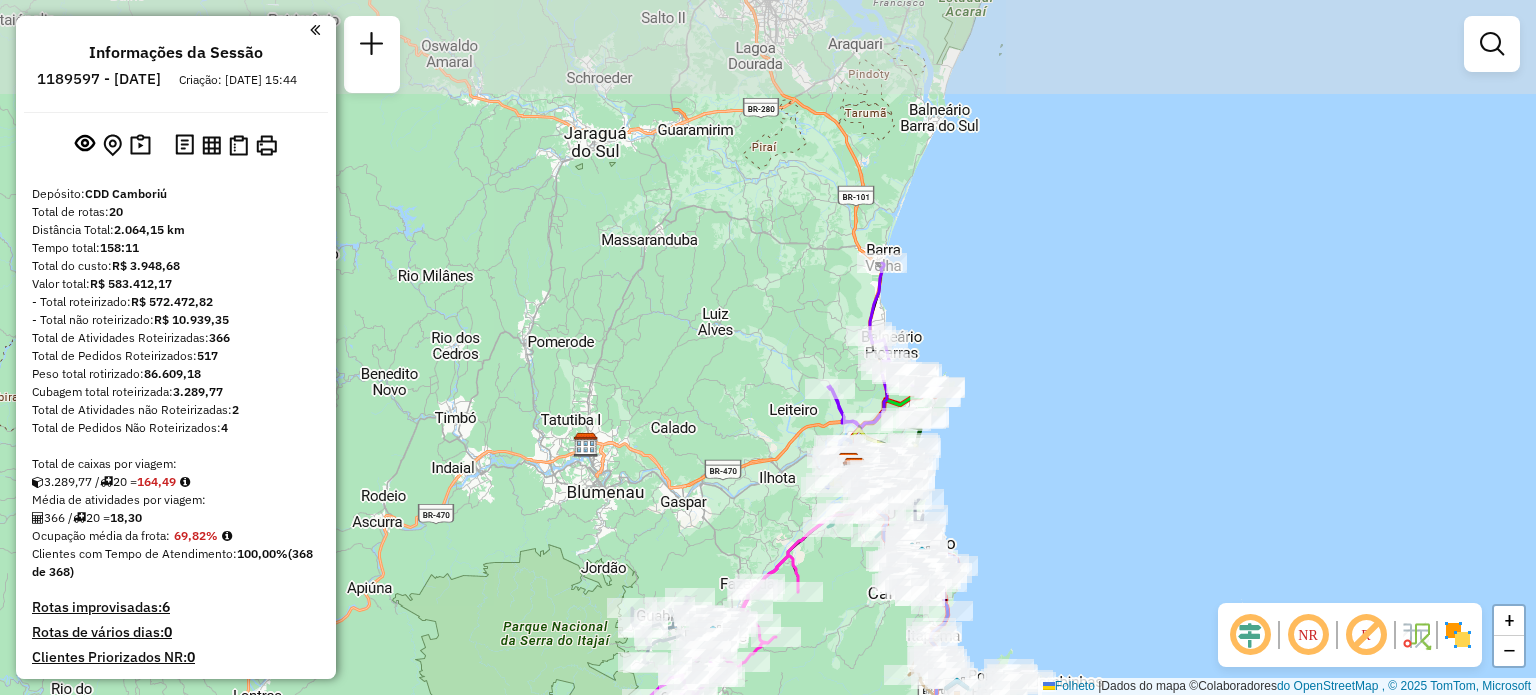 drag, startPoint x: 1140, startPoint y: 261, endPoint x: 1086, endPoint y: 478, distance: 223.61798 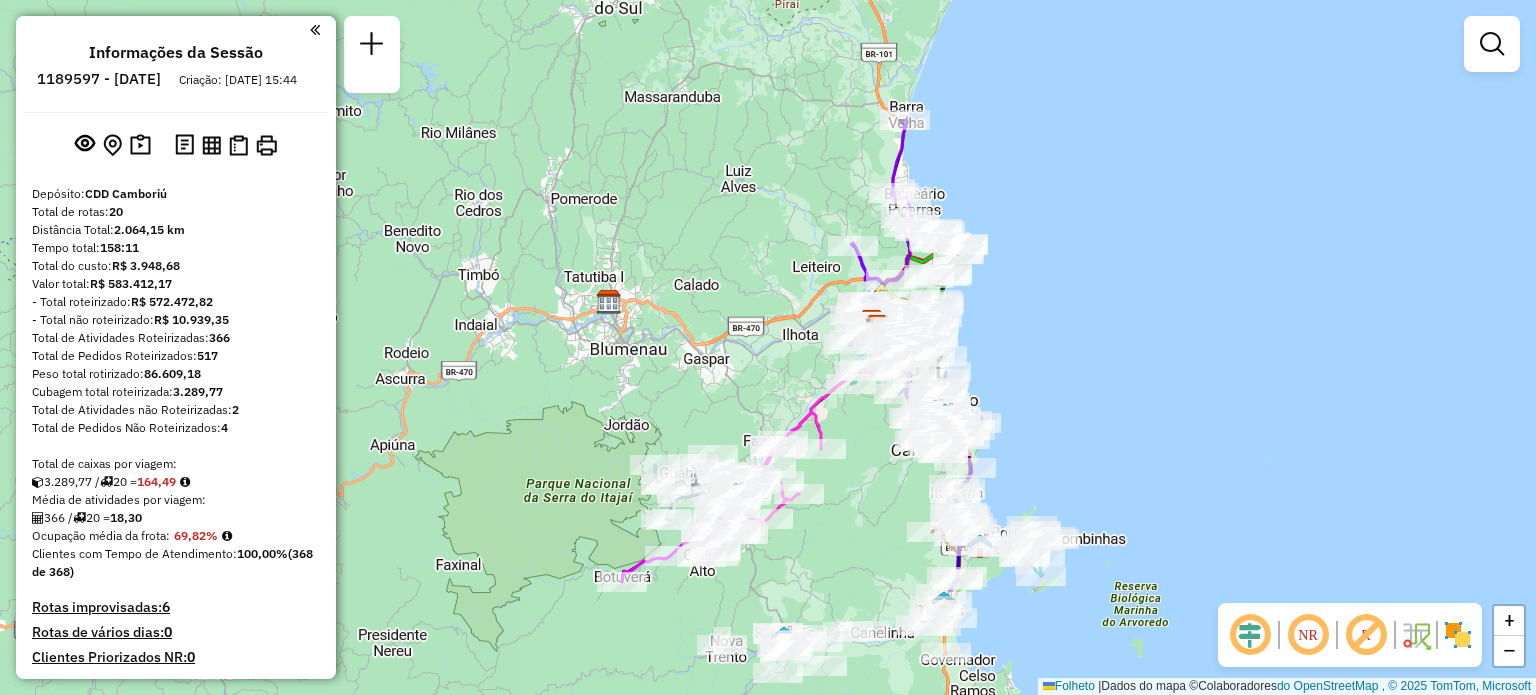 drag, startPoint x: 955, startPoint y: 471, endPoint x: 980, endPoint y: 329, distance: 144.18391 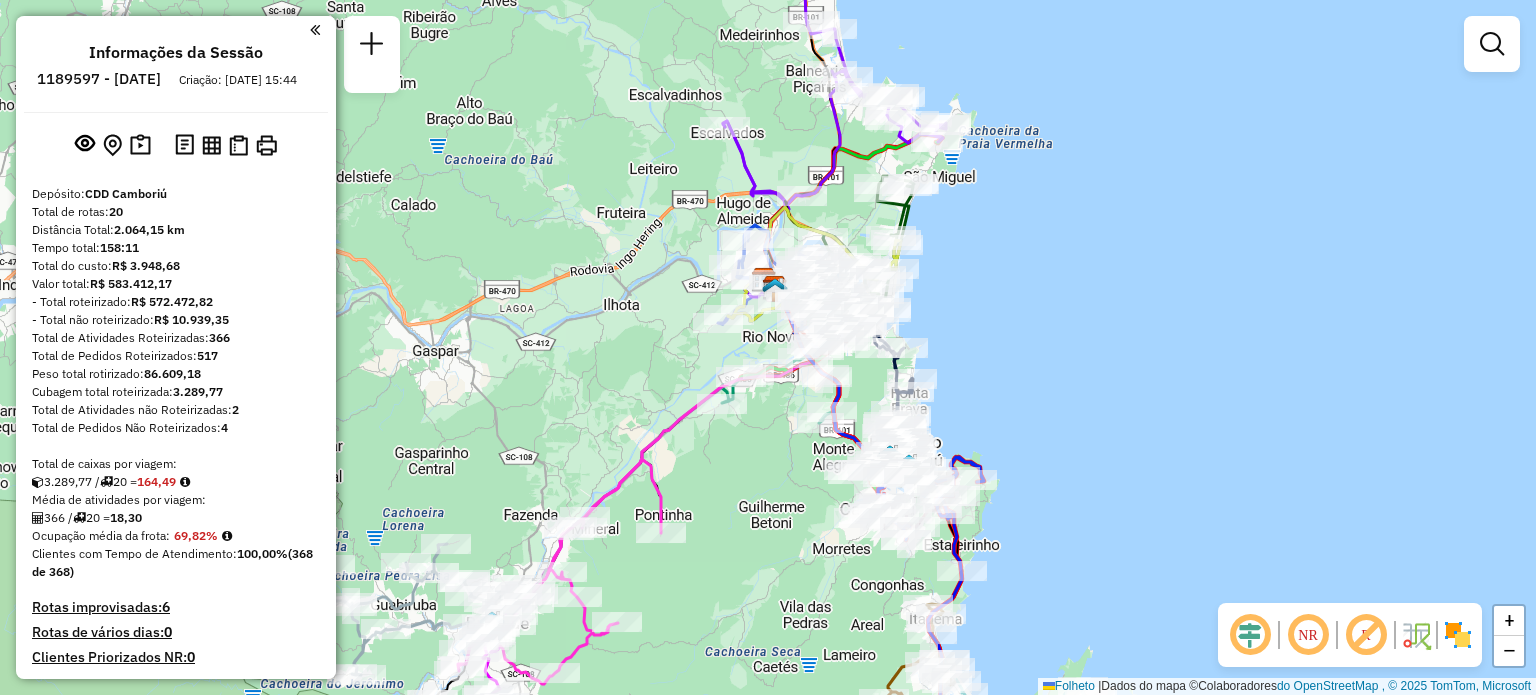 drag, startPoint x: 1008, startPoint y: 308, endPoint x: 1017, endPoint y: 327, distance: 21.023796 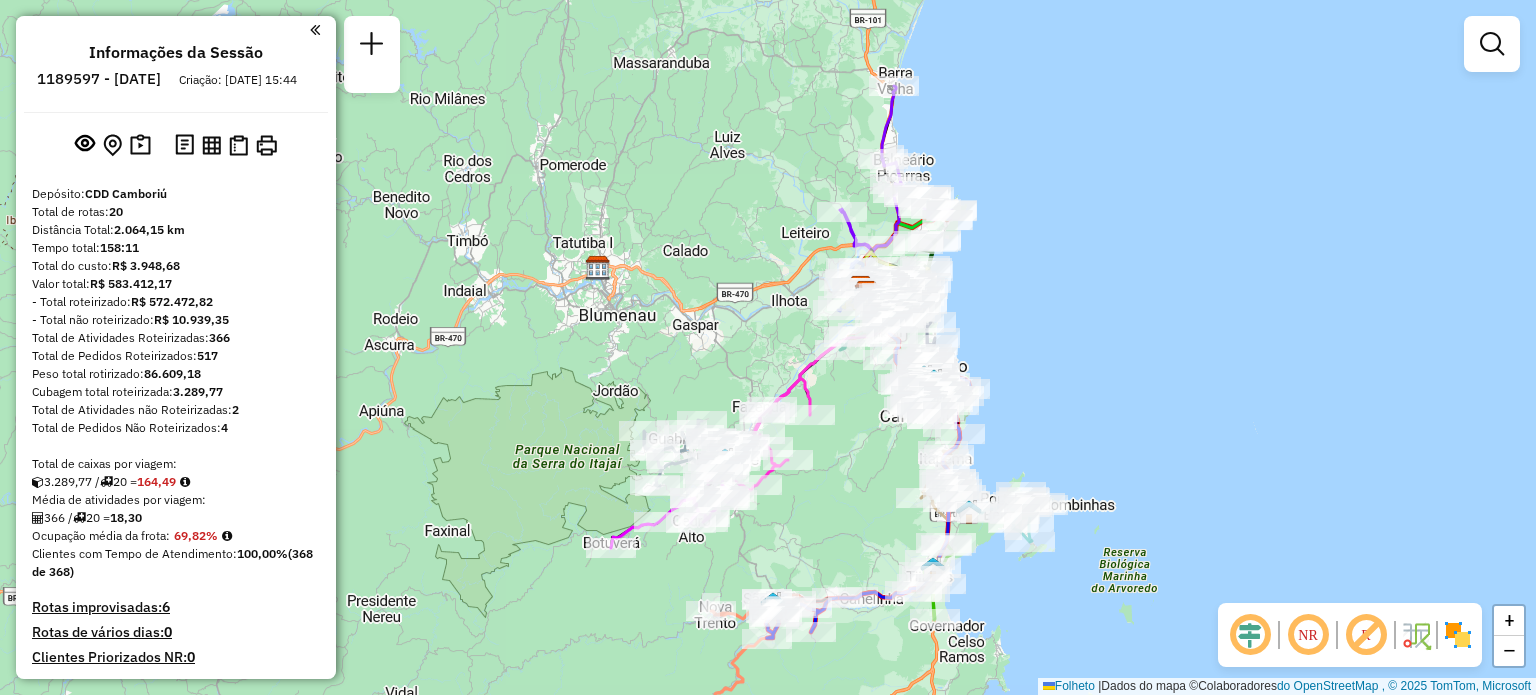 drag, startPoint x: 1138, startPoint y: 418, endPoint x: 1104, endPoint y: 395, distance: 41.04875 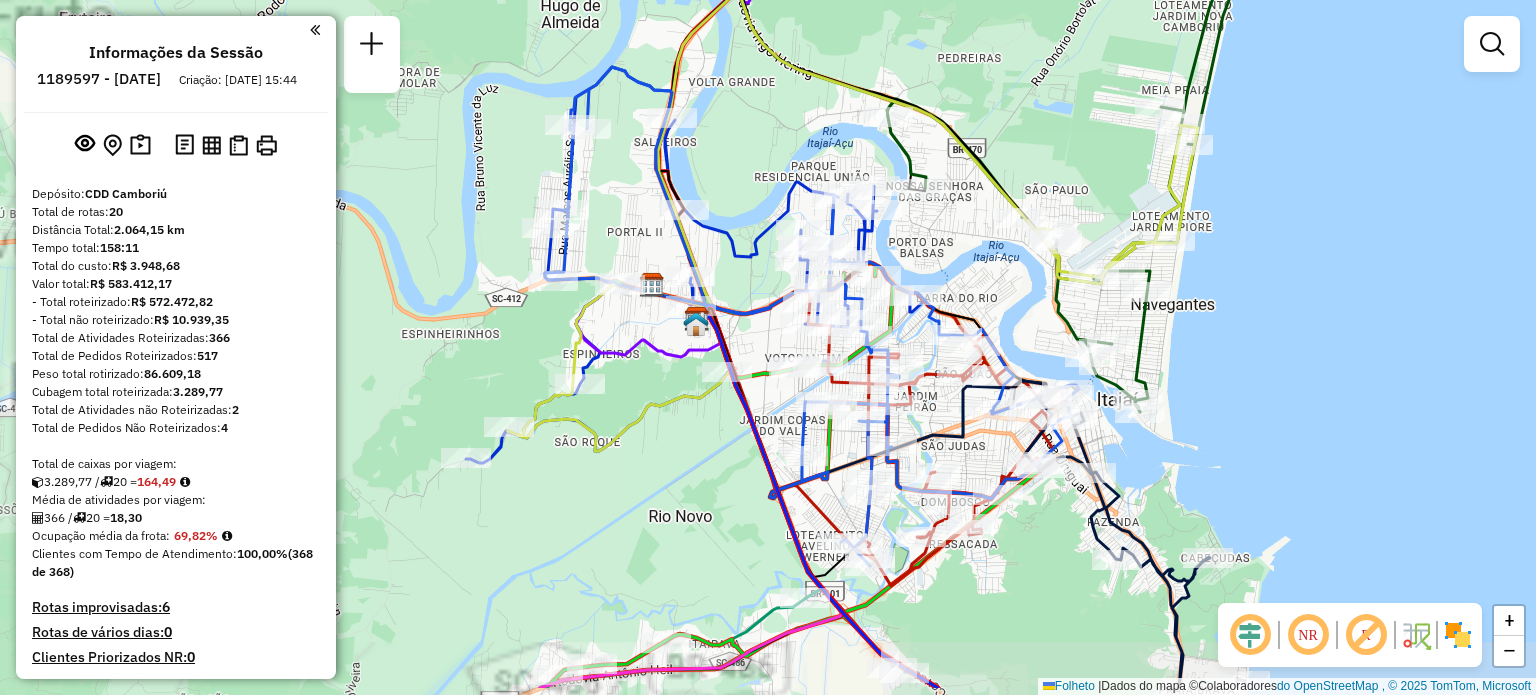 drag, startPoint x: 901, startPoint y: 392, endPoint x: 1290, endPoint y: 316, distance: 396.35464 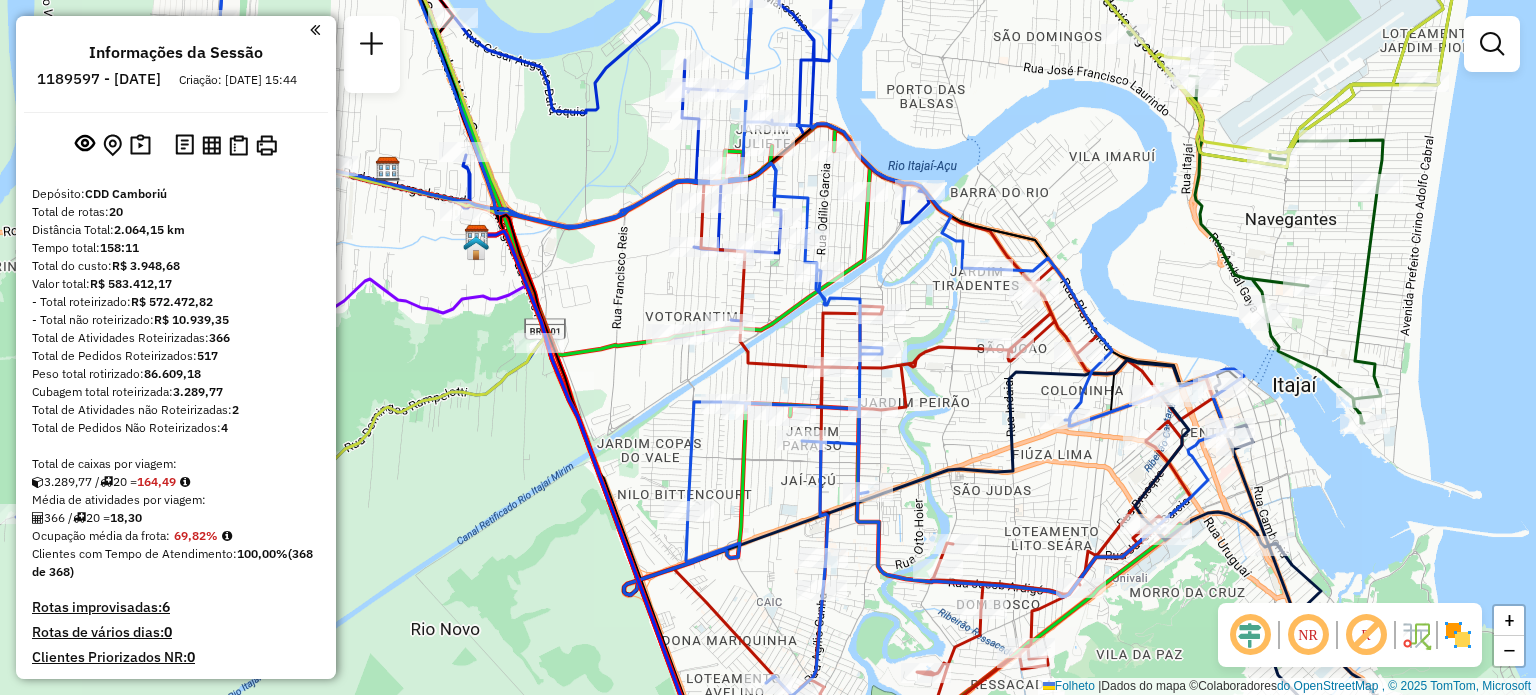 select on "**********" 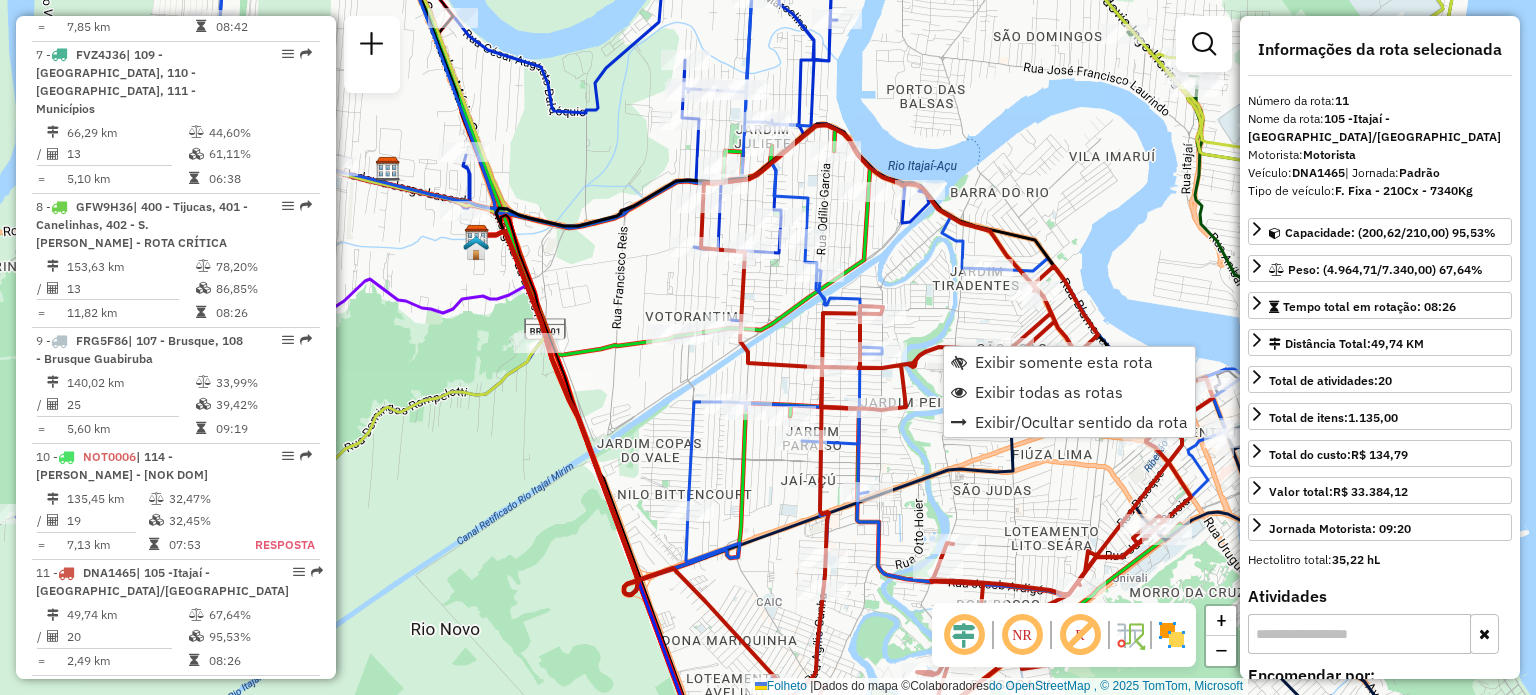scroll, scrollTop: 2052, scrollLeft: 0, axis: vertical 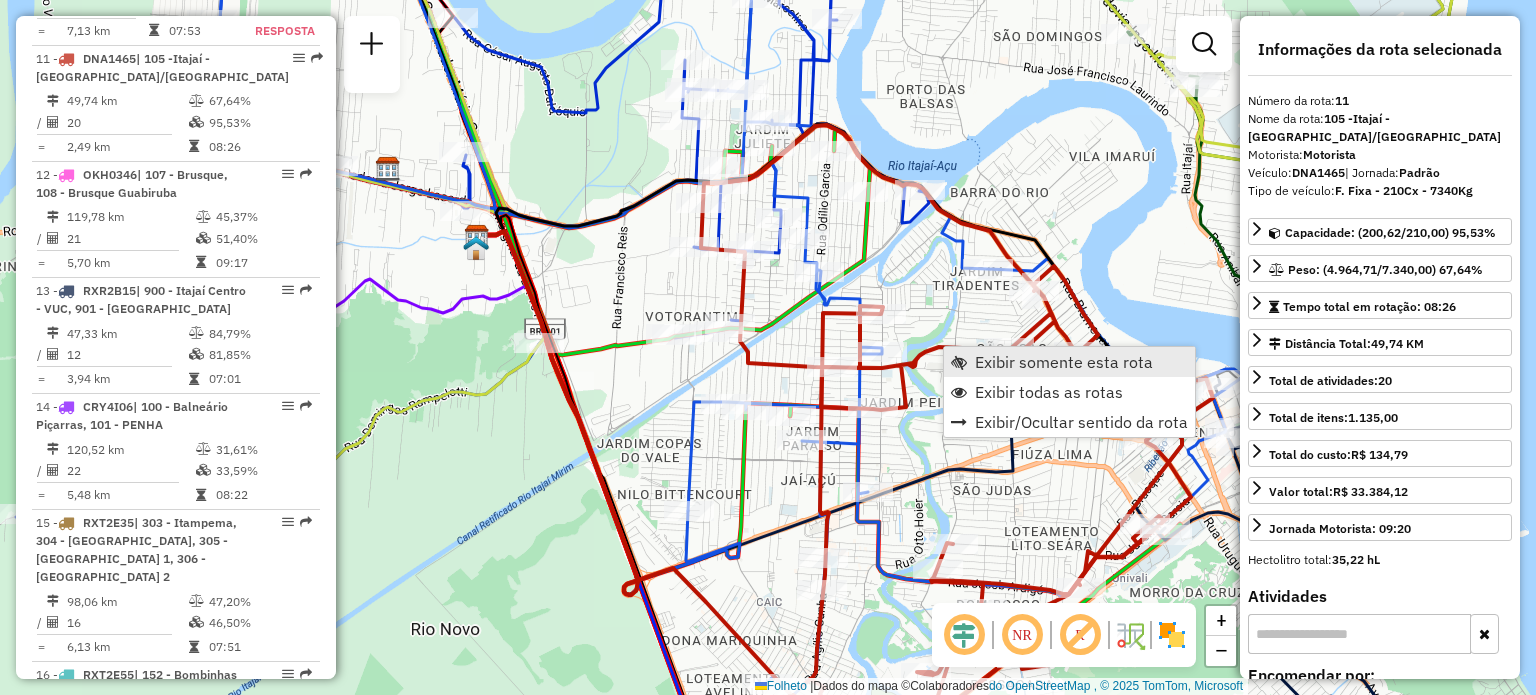 click on "Exibir somente esta rota" at bounding box center (1064, 362) 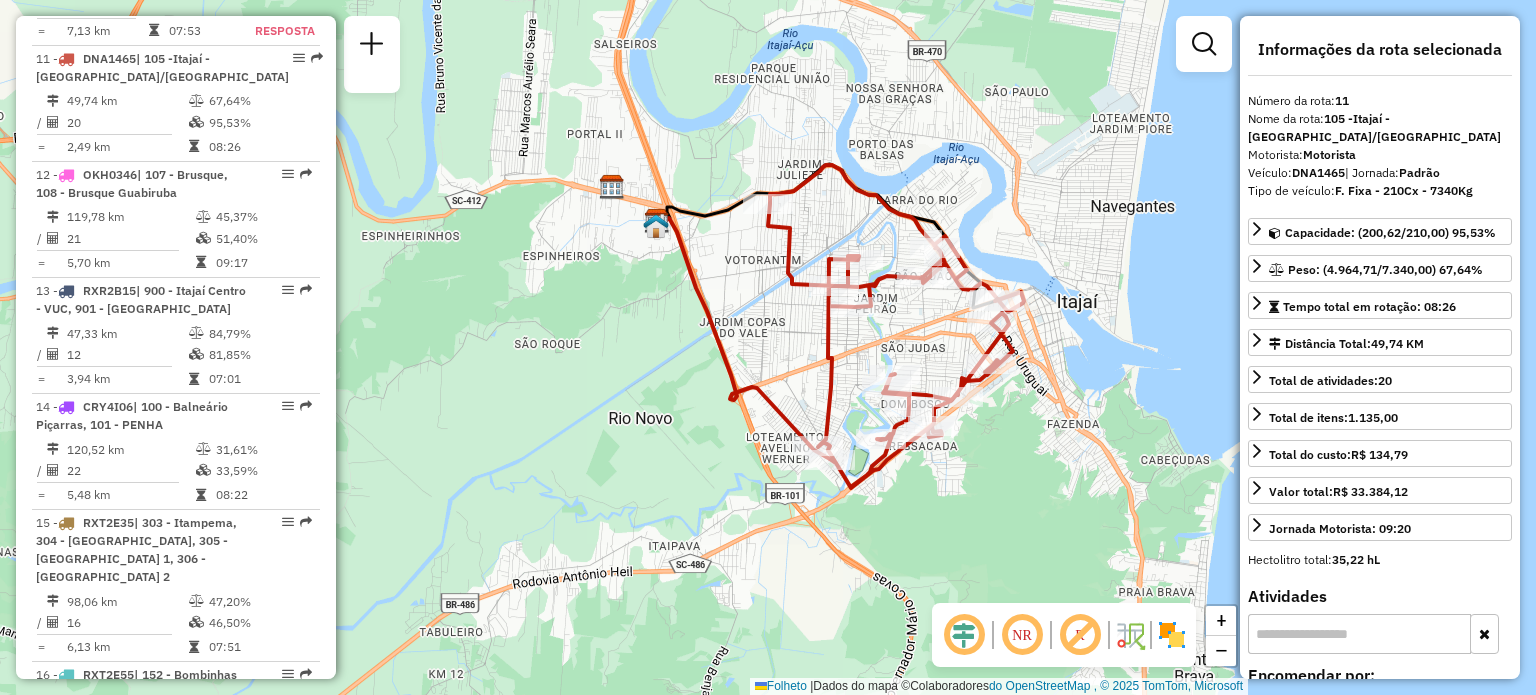 drag, startPoint x: 1032, startPoint y: 494, endPoint x: 1055, endPoint y: 366, distance: 130.04999 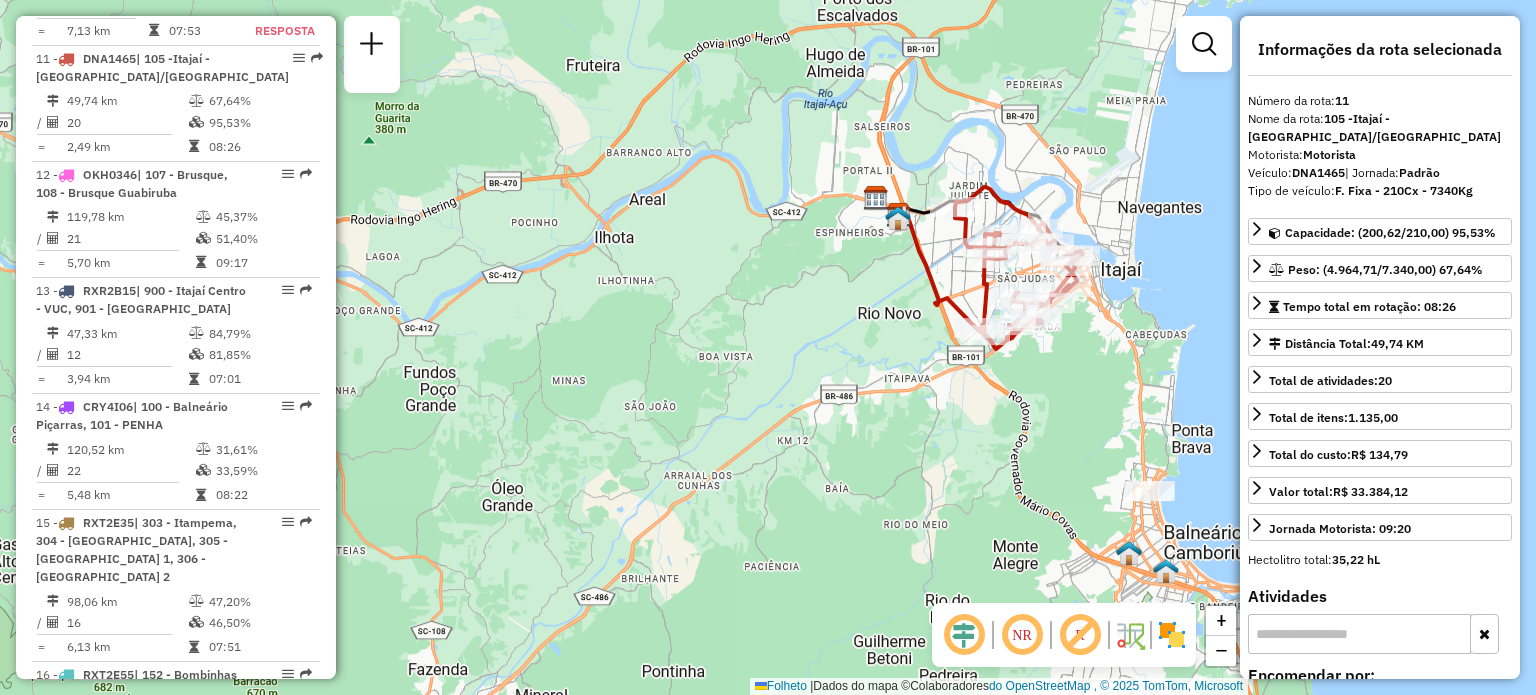 drag, startPoint x: 814, startPoint y: 566, endPoint x: 937, endPoint y: 391, distance: 213.90184 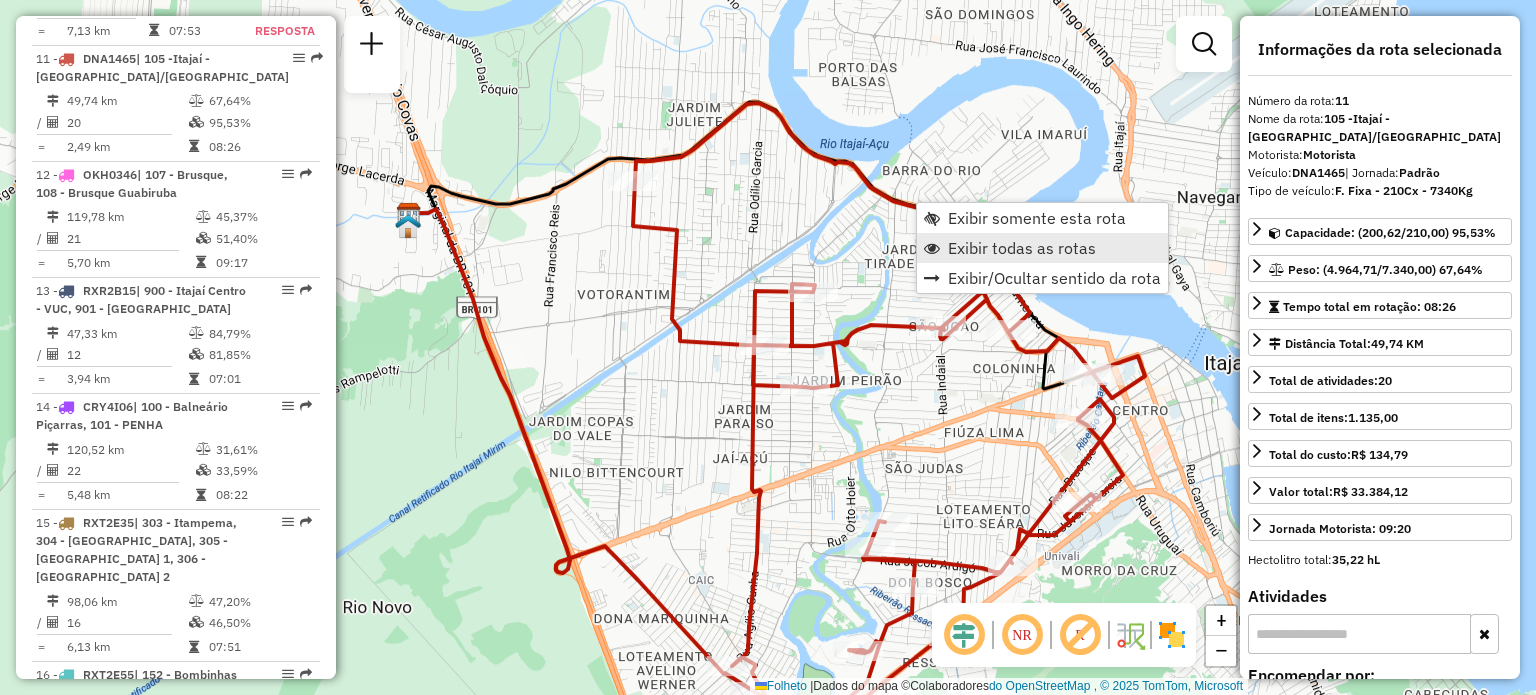 click on "Exibir todas as rotas" at bounding box center (1022, 248) 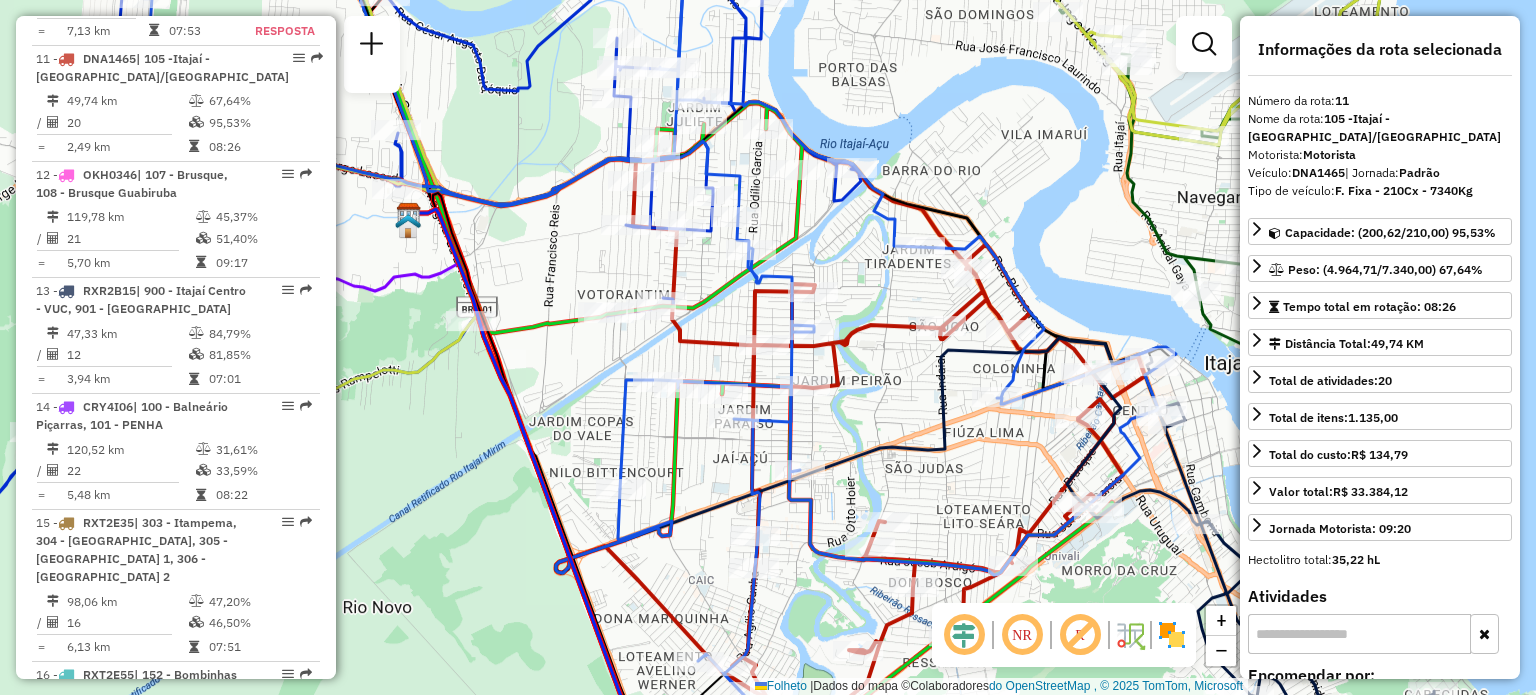 scroll, scrollTop: 1237, scrollLeft: 0, axis: vertical 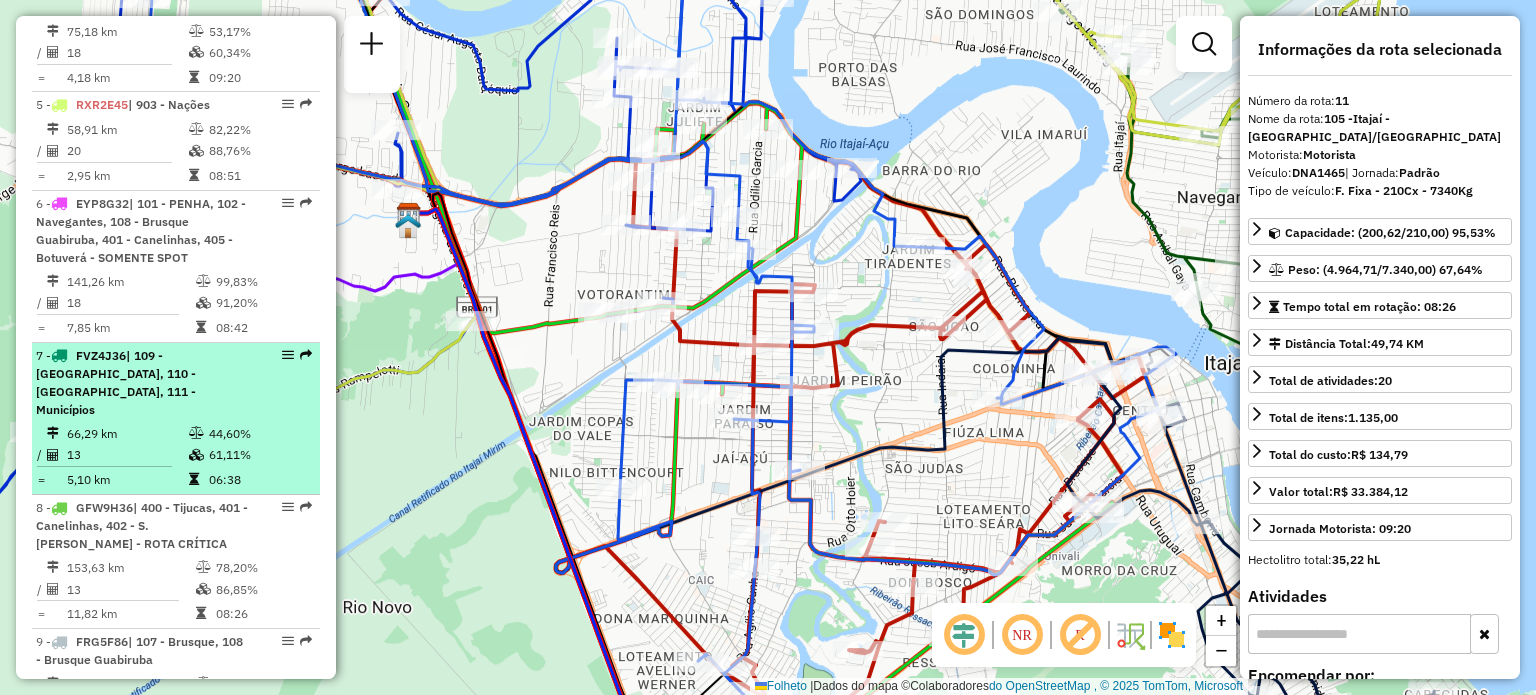 click on "| 109 - [GEOGRAPHIC_DATA], 110 - [GEOGRAPHIC_DATA], 111 - Municípios" at bounding box center (116, 382) 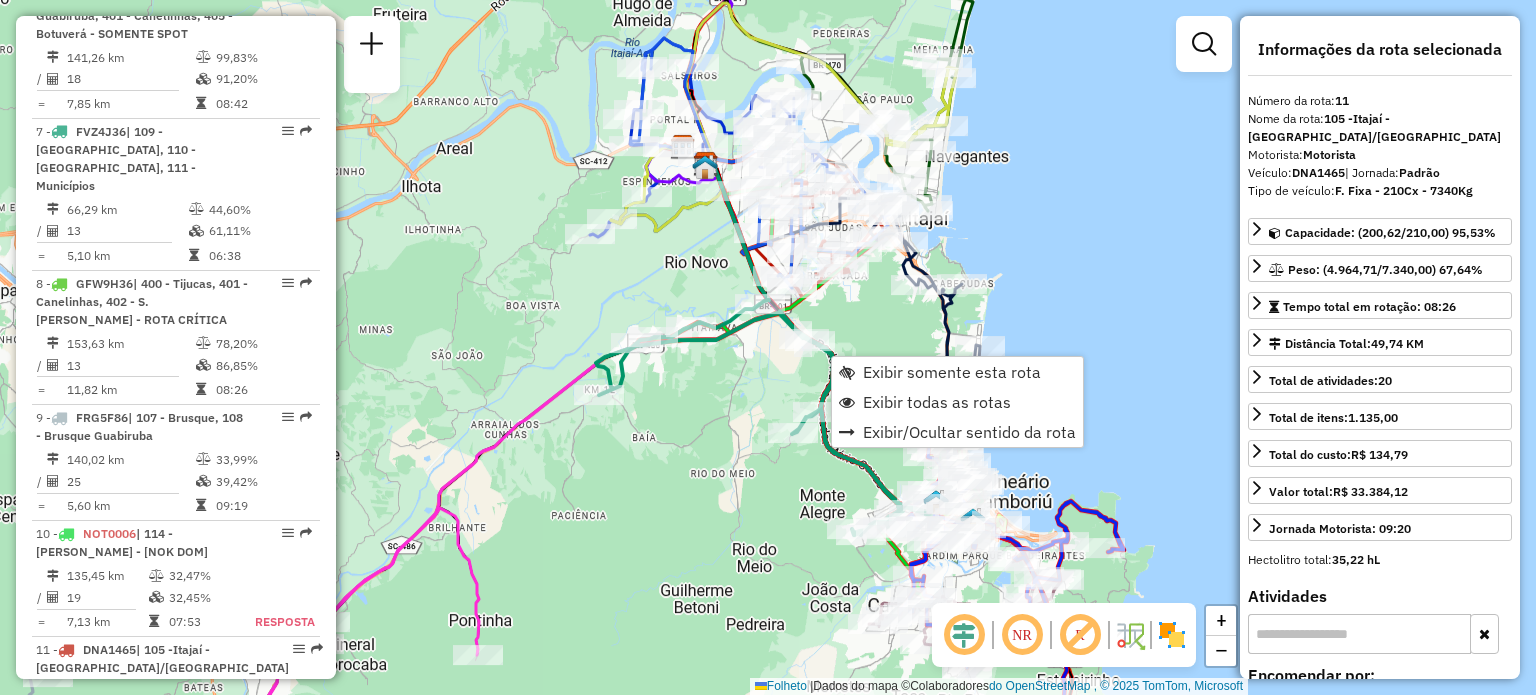 scroll, scrollTop: 1556, scrollLeft: 0, axis: vertical 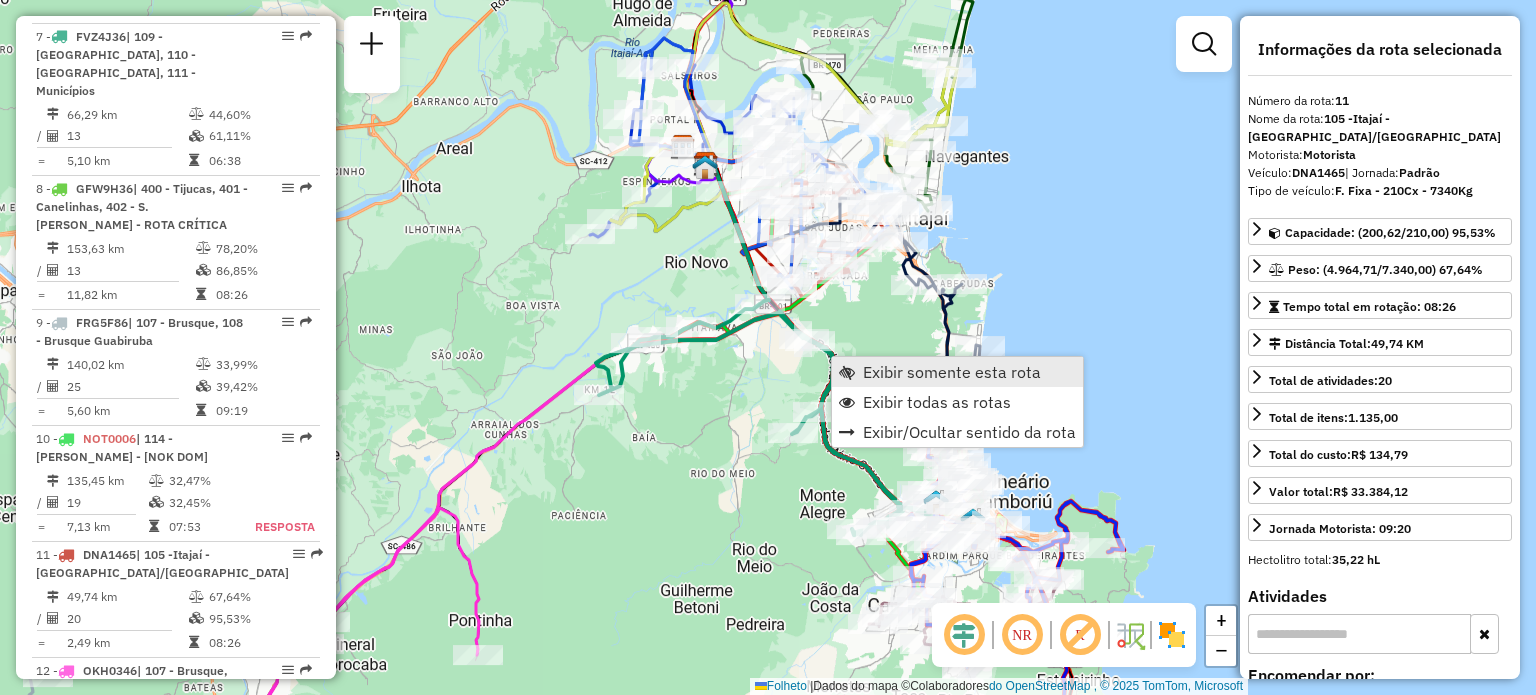 click on "Exibir somente esta rota" at bounding box center (957, 372) 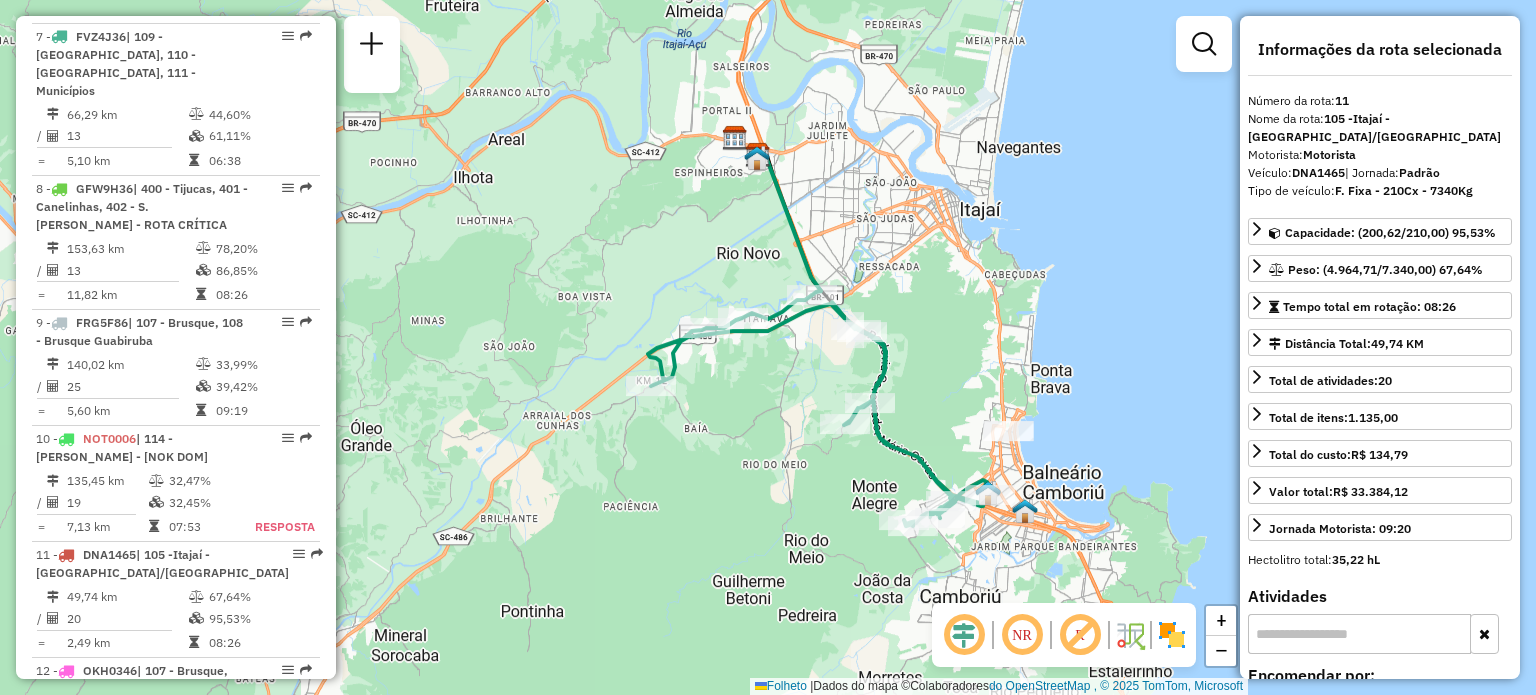 drag, startPoint x: 966, startPoint y: 456, endPoint x: 929, endPoint y: 445, distance: 38.600517 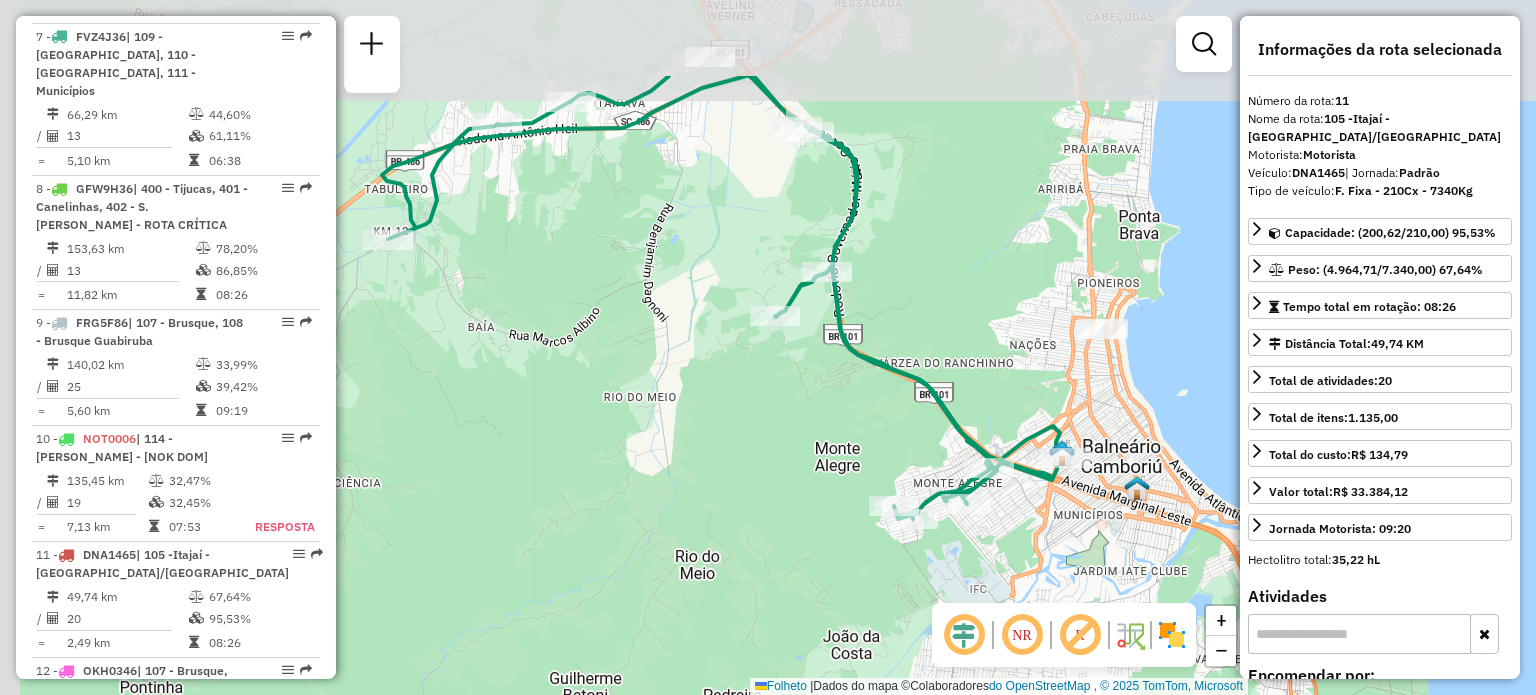 drag, startPoint x: 801, startPoint y: 241, endPoint x: 917, endPoint y: 373, distance: 175.72707 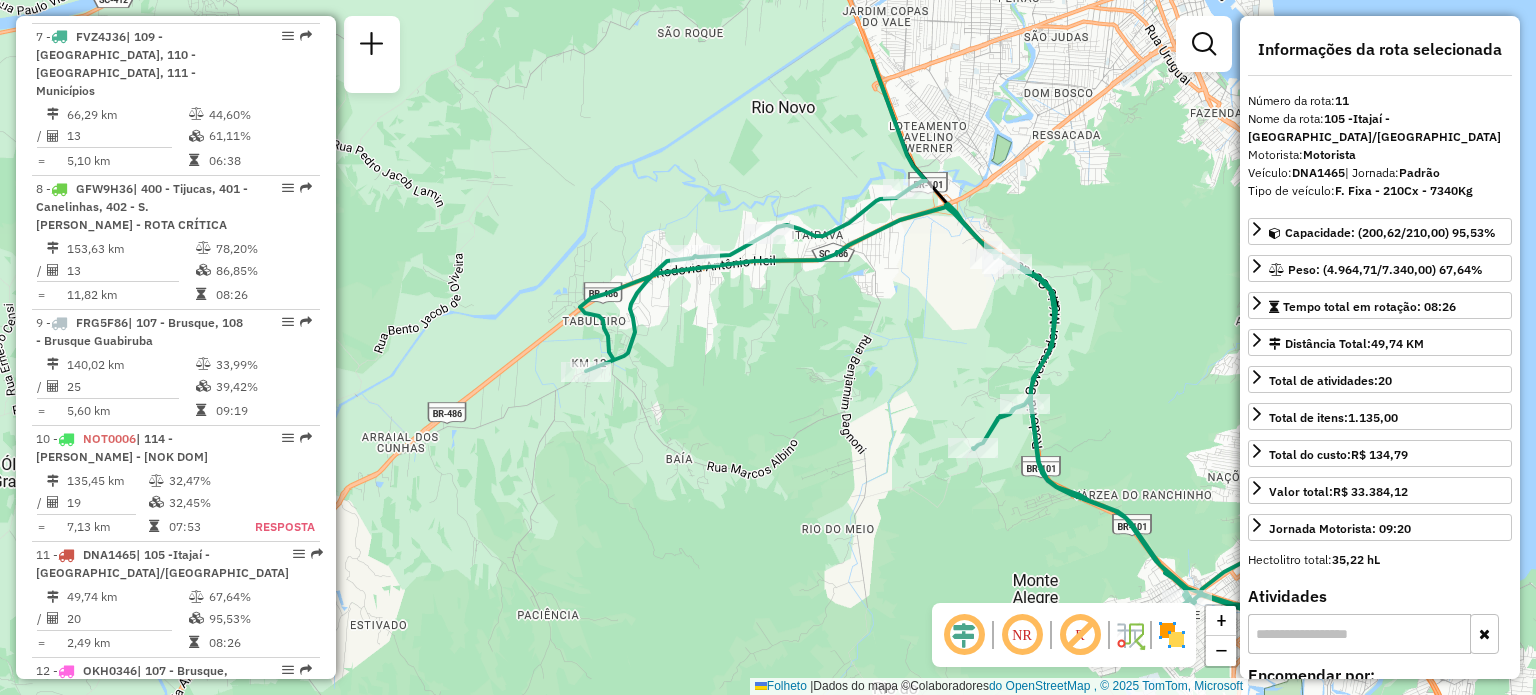 drag, startPoint x: 942, startPoint y: 415, endPoint x: 1134, endPoint y: 544, distance: 231.31148 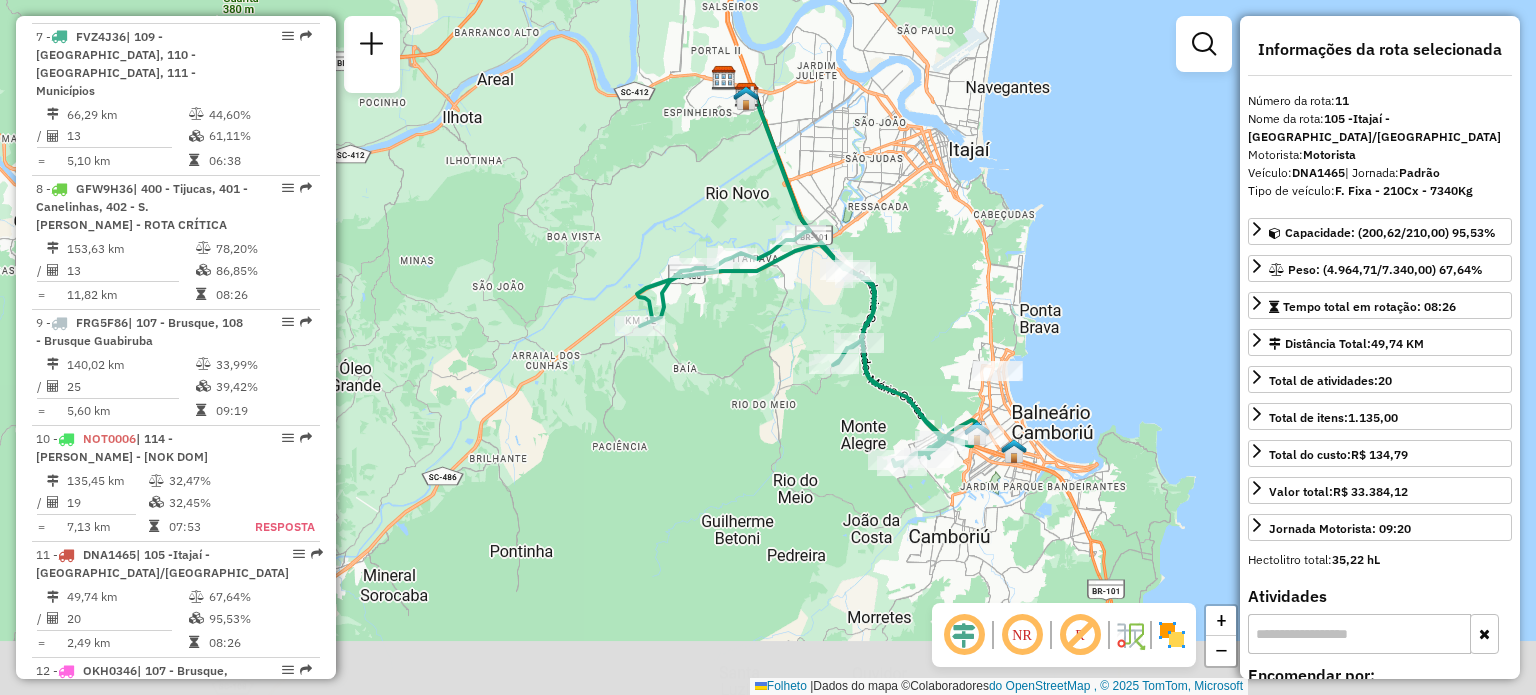 drag, startPoint x: 1012, startPoint y: 410, endPoint x: 915, endPoint y: 294, distance: 151.21178 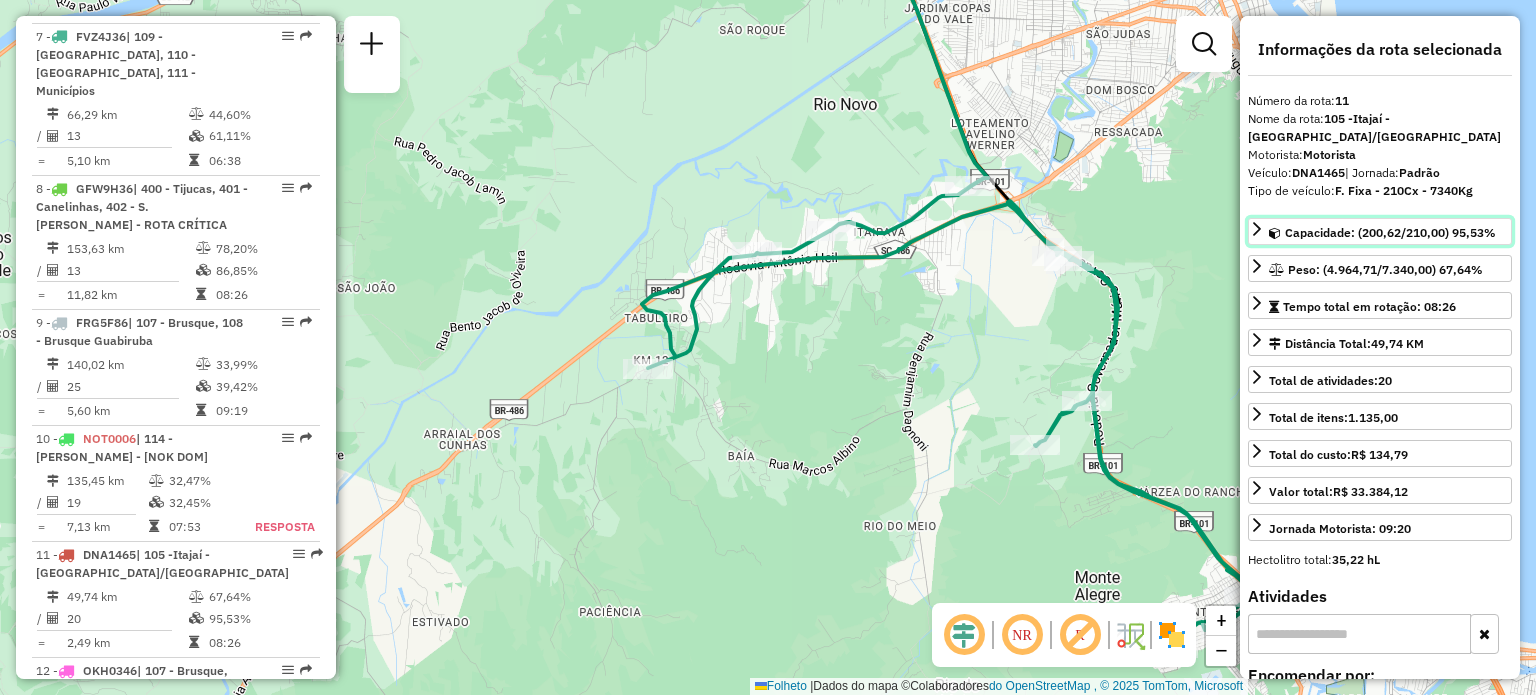 click 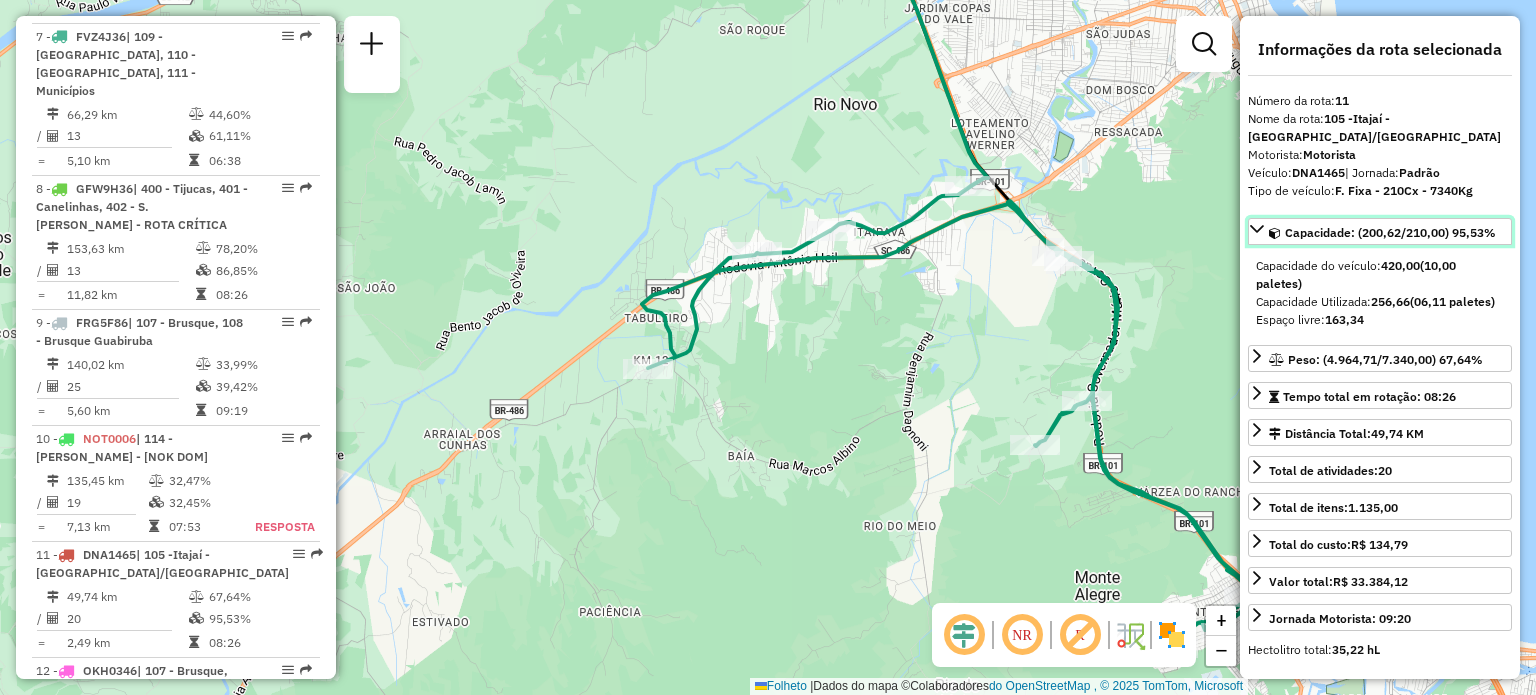 click on "Capacidade: (200,62/210,00) 95,53%" at bounding box center [1380, 231] 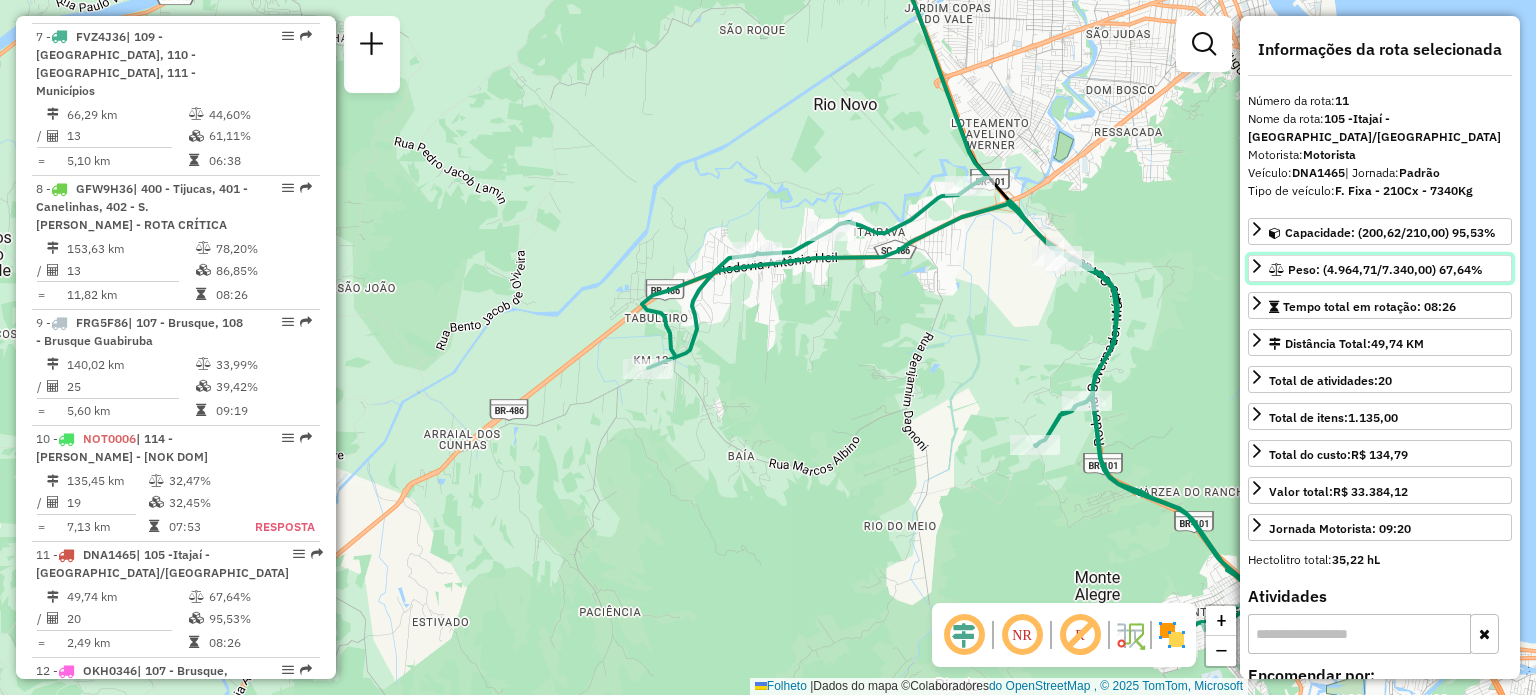 click 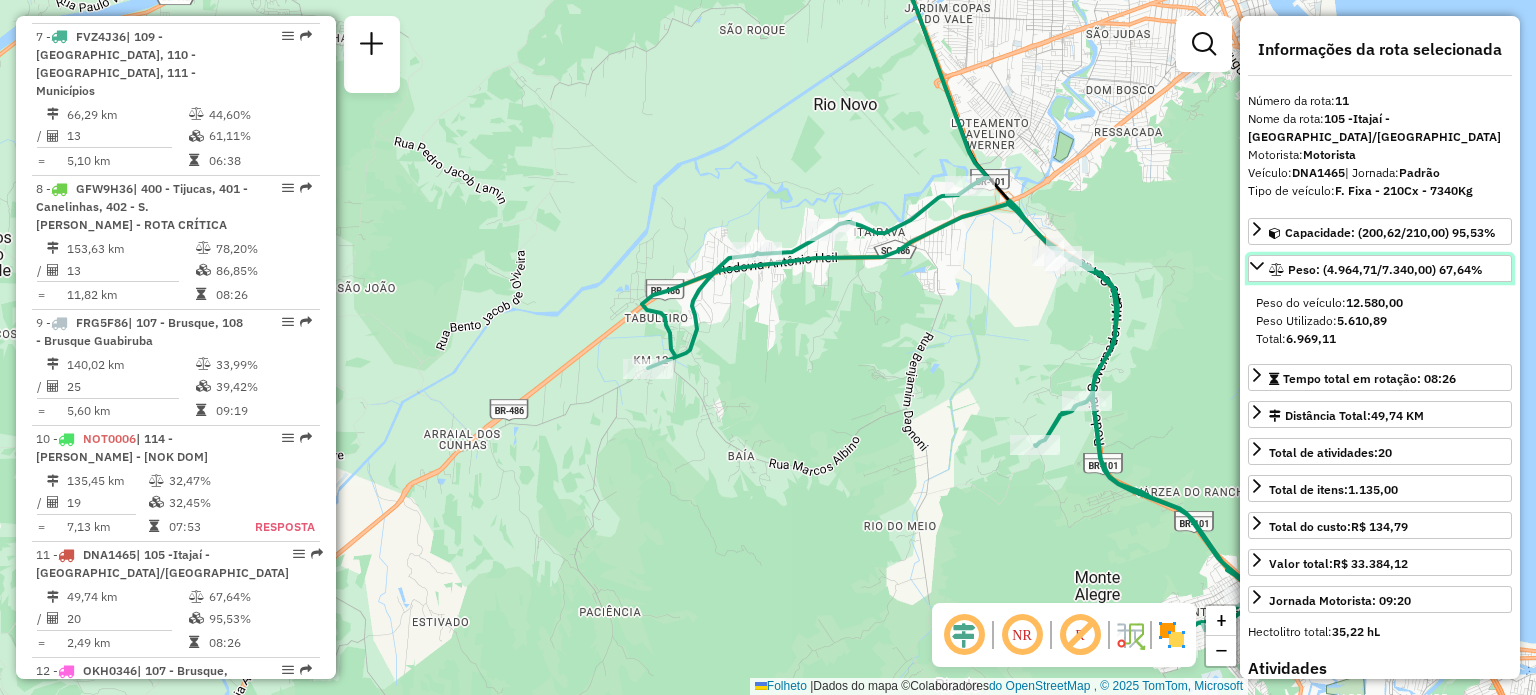 click 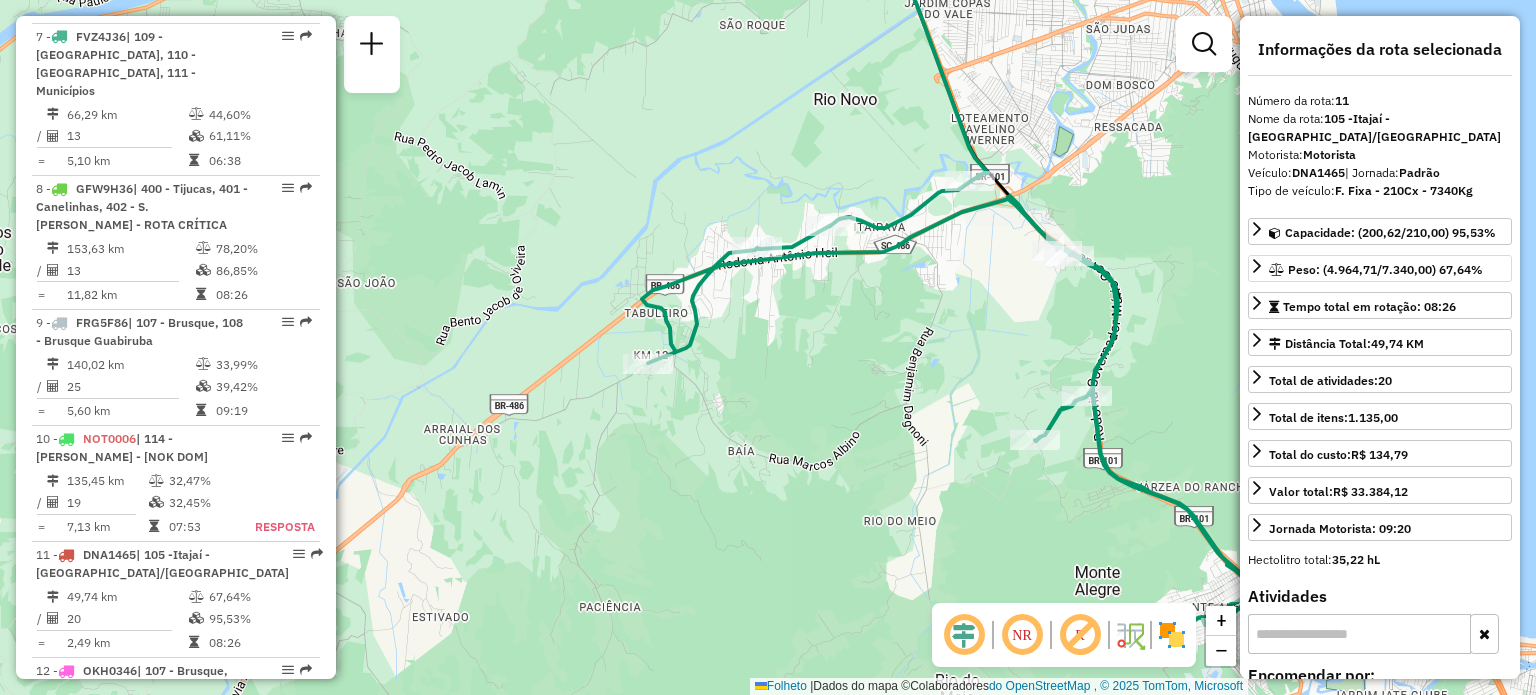 drag, startPoint x: 948, startPoint y: 263, endPoint x: 986, endPoint y: 275, distance: 39.849716 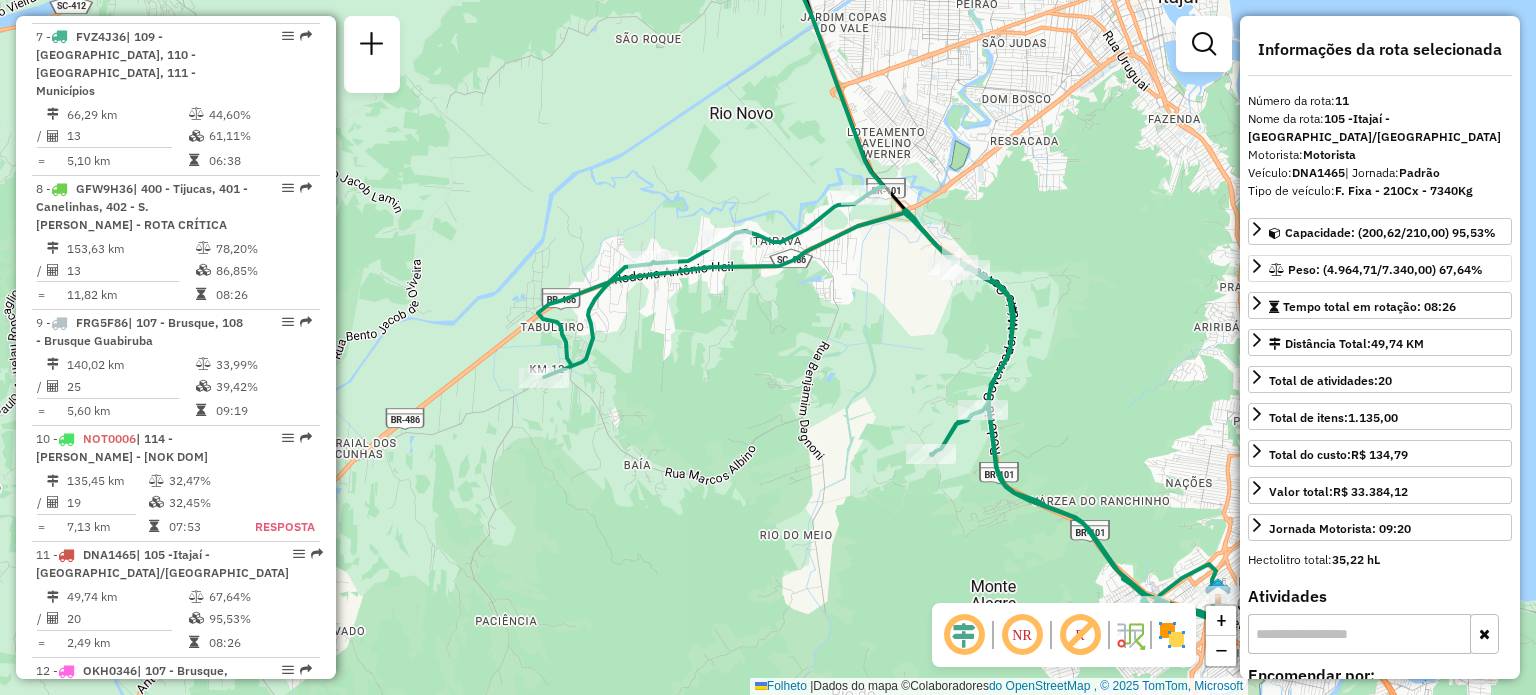 drag, startPoint x: 994, startPoint y: 296, endPoint x: 882, endPoint y: 298, distance: 112.01785 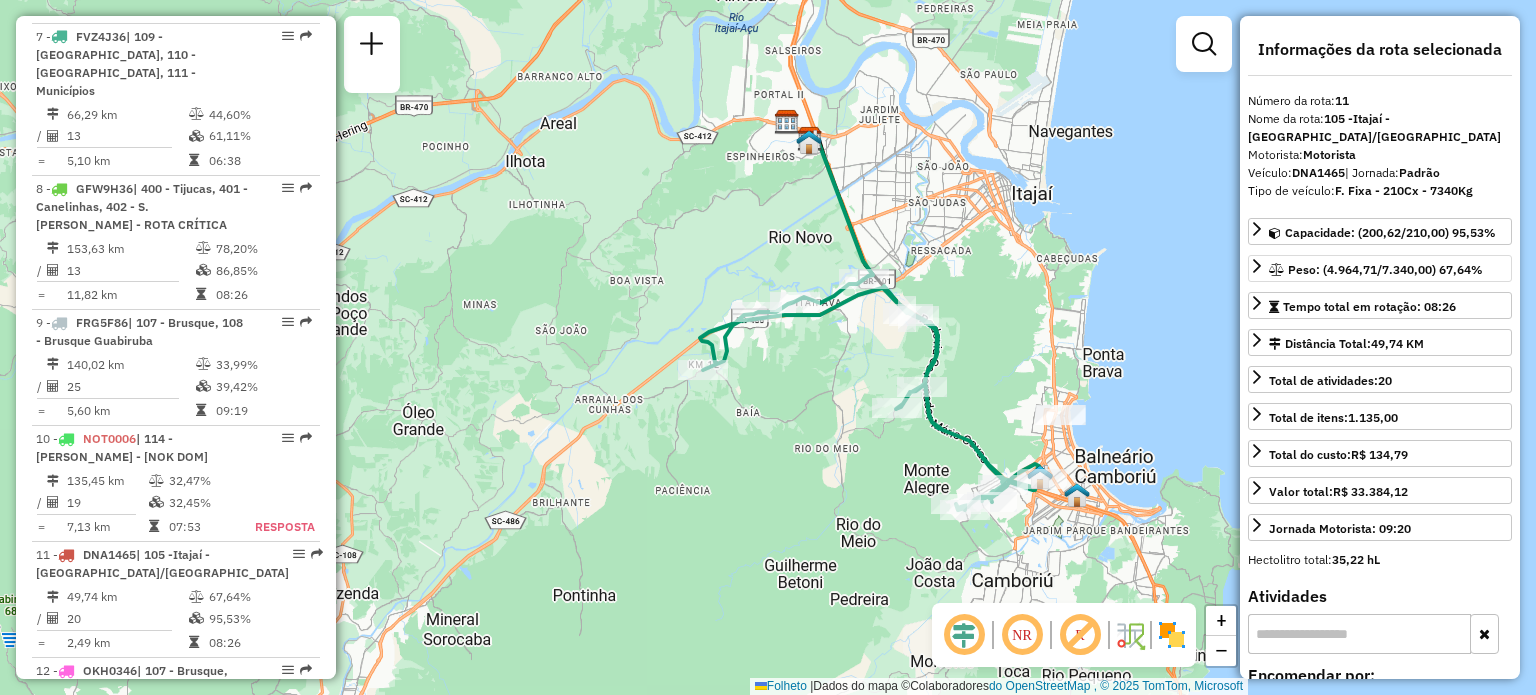 drag, startPoint x: 912, startPoint y: 511, endPoint x: 884, endPoint y: 442, distance: 74.46476 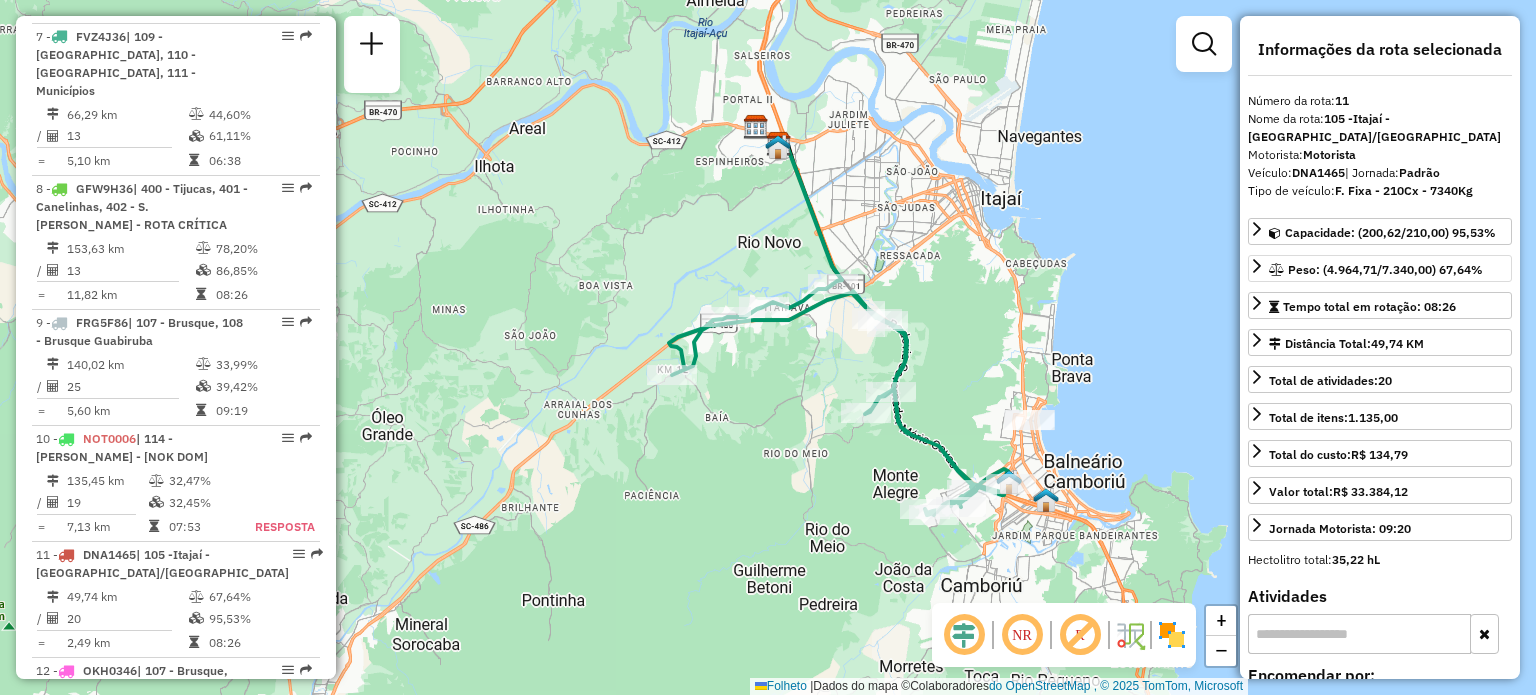 drag, startPoint x: 776, startPoint y: 440, endPoint x: 832, endPoint y: 432, distance: 56.568542 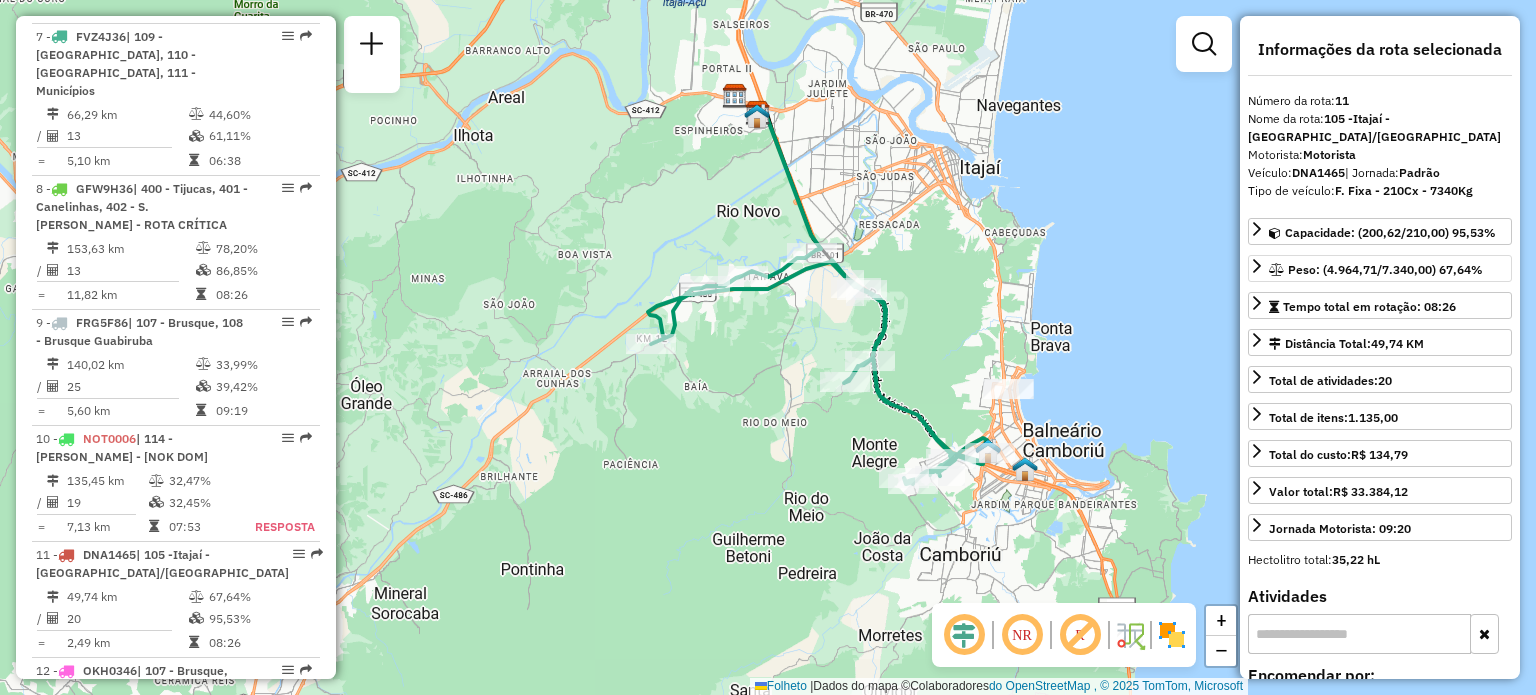 drag, startPoint x: 805, startPoint y: 432, endPoint x: 797, endPoint y: 392, distance: 40.792156 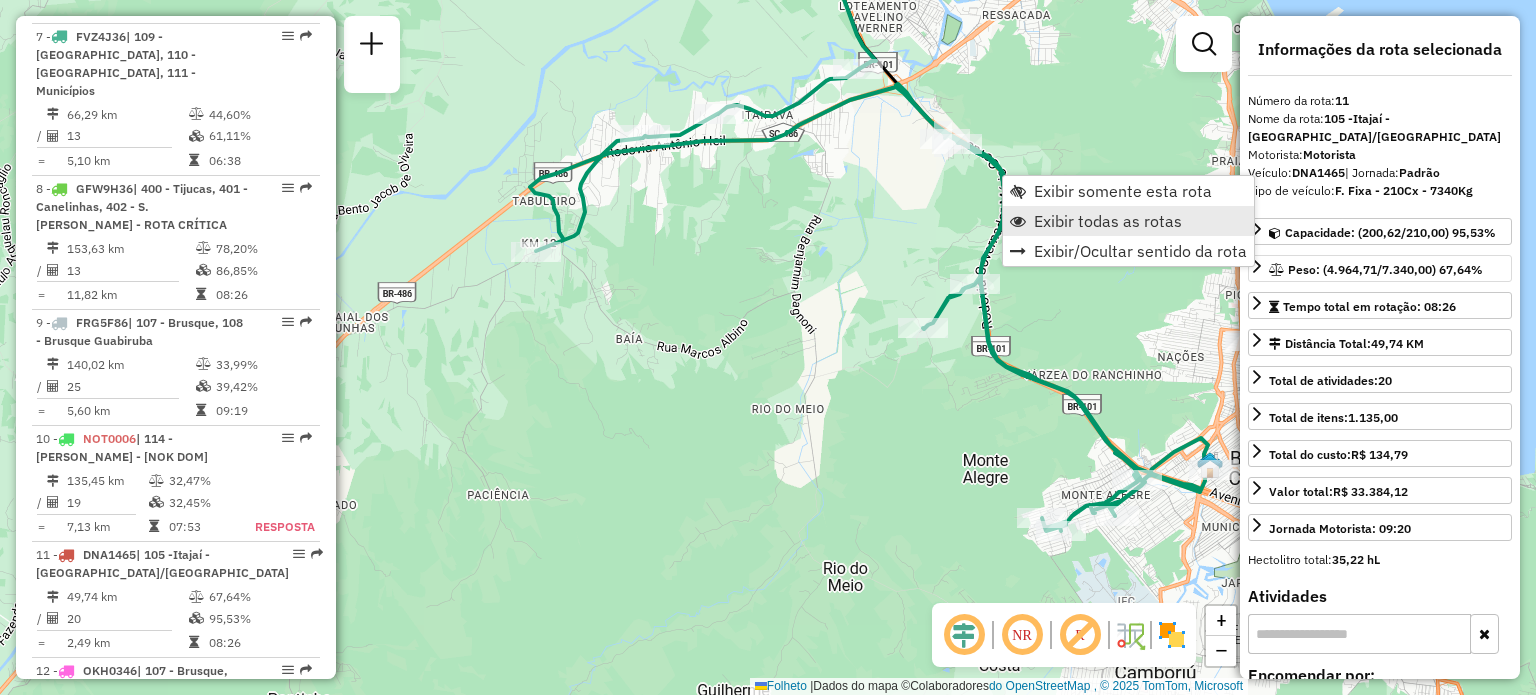 click on "Exibir todas as rotas" at bounding box center [1108, 221] 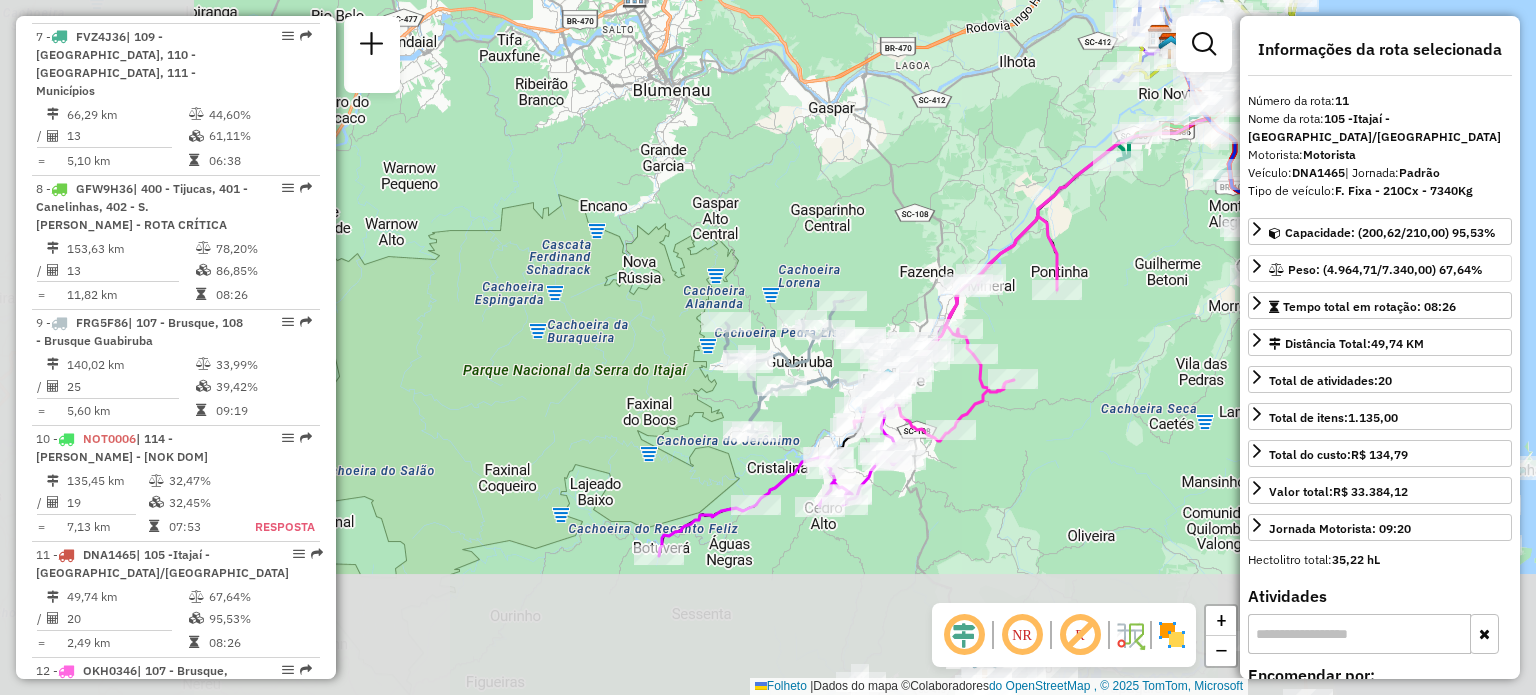 drag, startPoint x: 663, startPoint y: 391, endPoint x: 1011, endPoint y: 261, distance: 371.4889 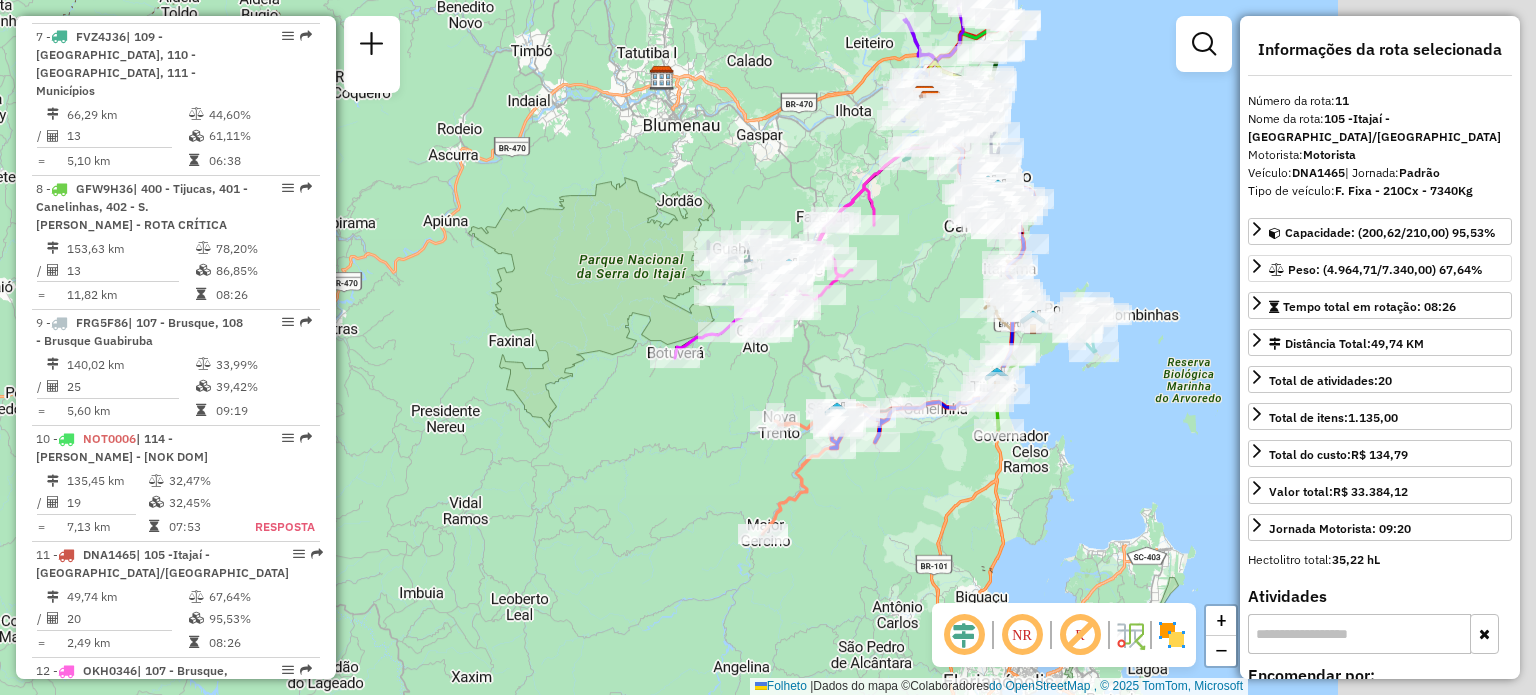 drag, startPoint x: 1136, startPoint y: 439, endPoint x: 860, endPoint y: 295, distance: 311.30692 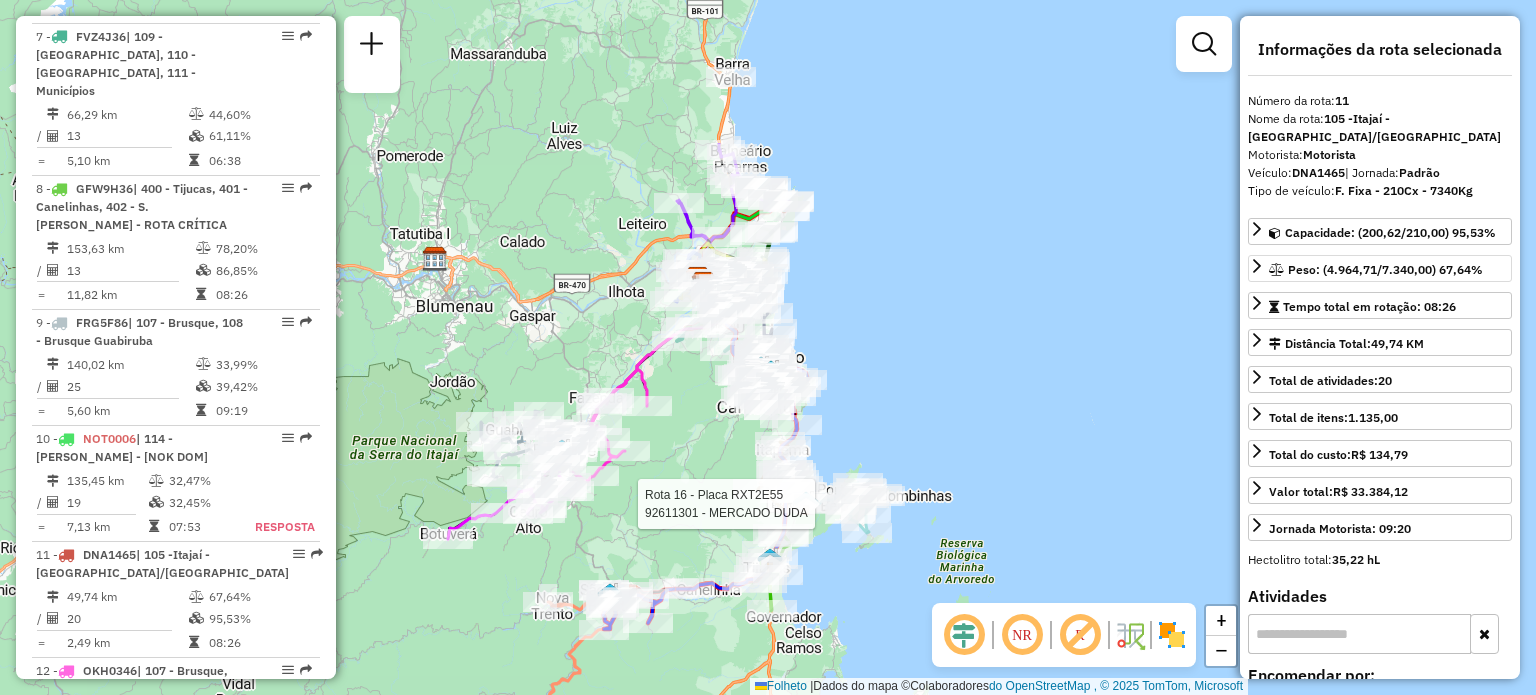 click 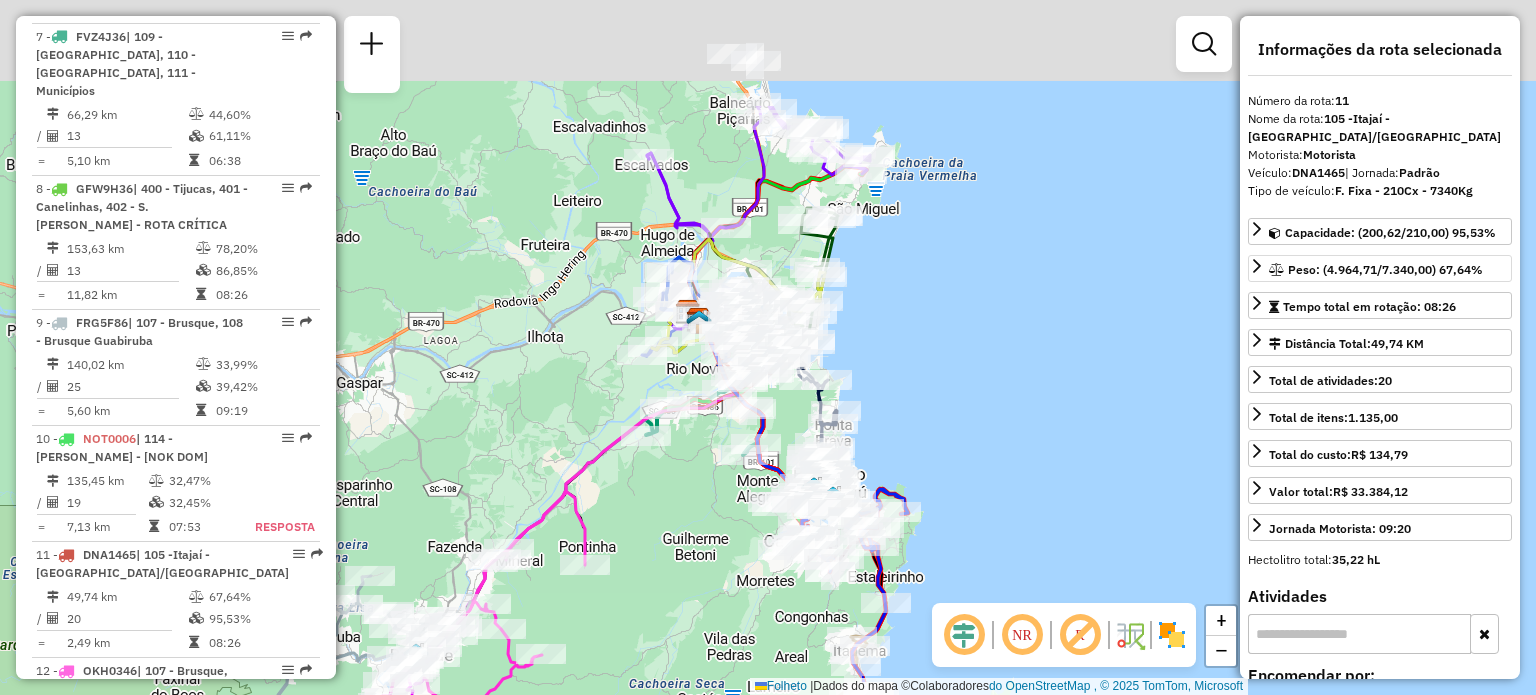drag, startPoint x: 793, startPoint y: 234, endPoint x: 874, endPoint y: 388, distance: 174.00287 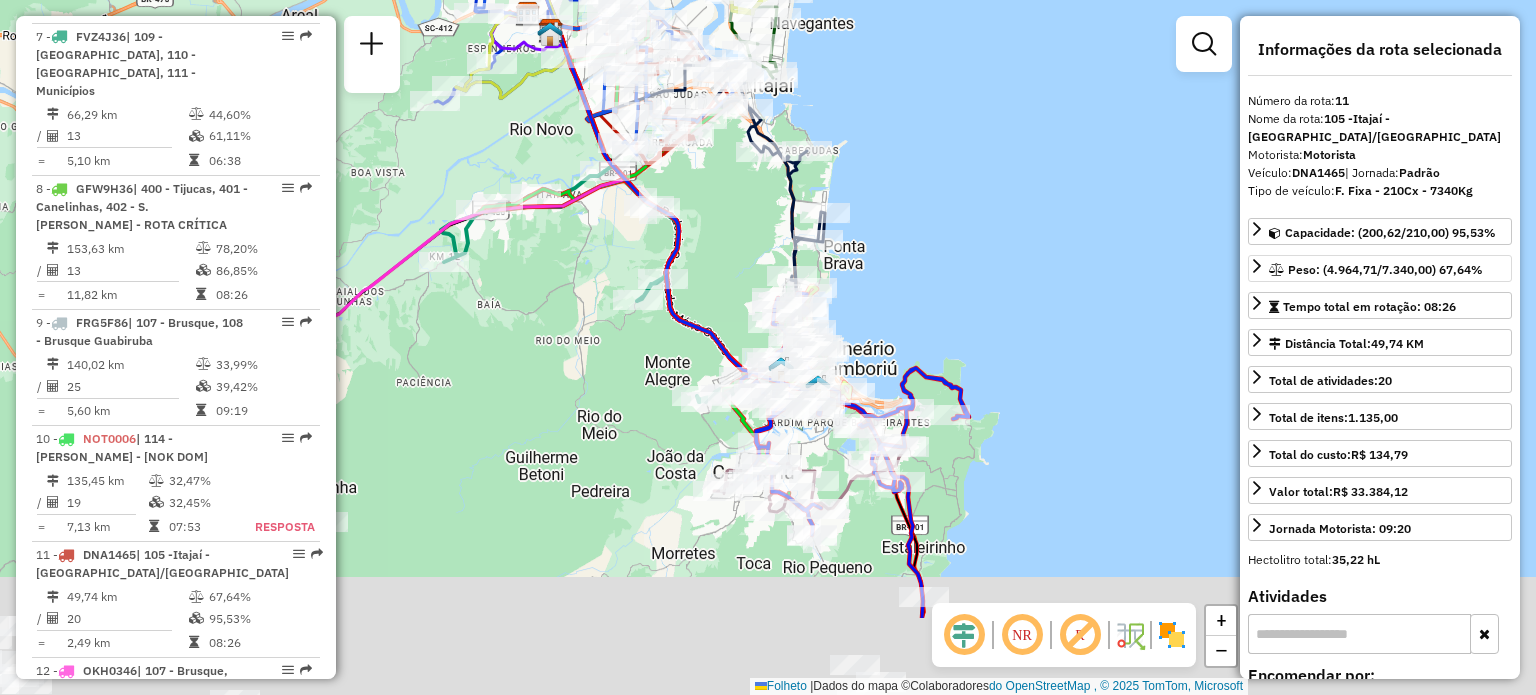 drag, startPoint x: 886, startPoint y: 498, endPoint x: 918, endPoint y: 351, distance: 150.44267 